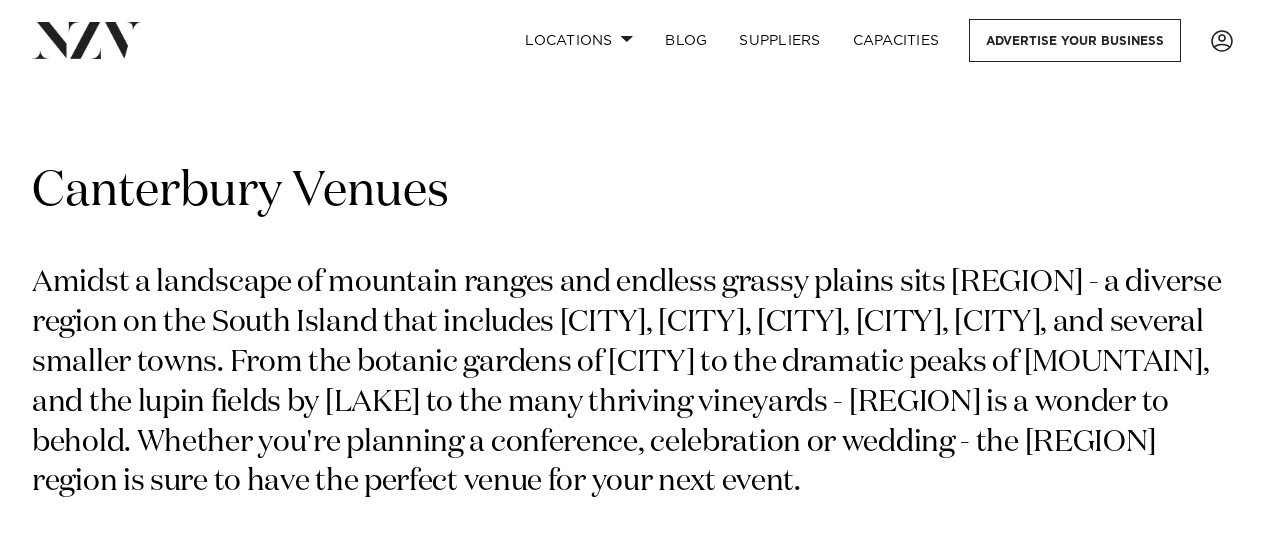 scroll, scrollTop: 0, scrollLeft: 0, axis: both 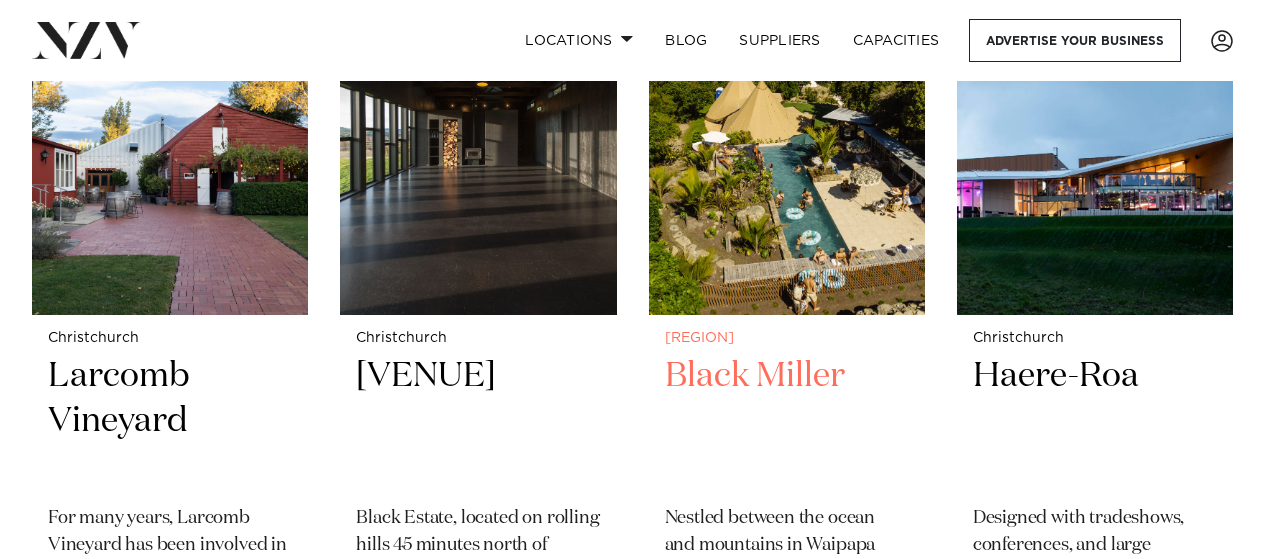 click on "Black Miller" at bounding box center (787, 421) 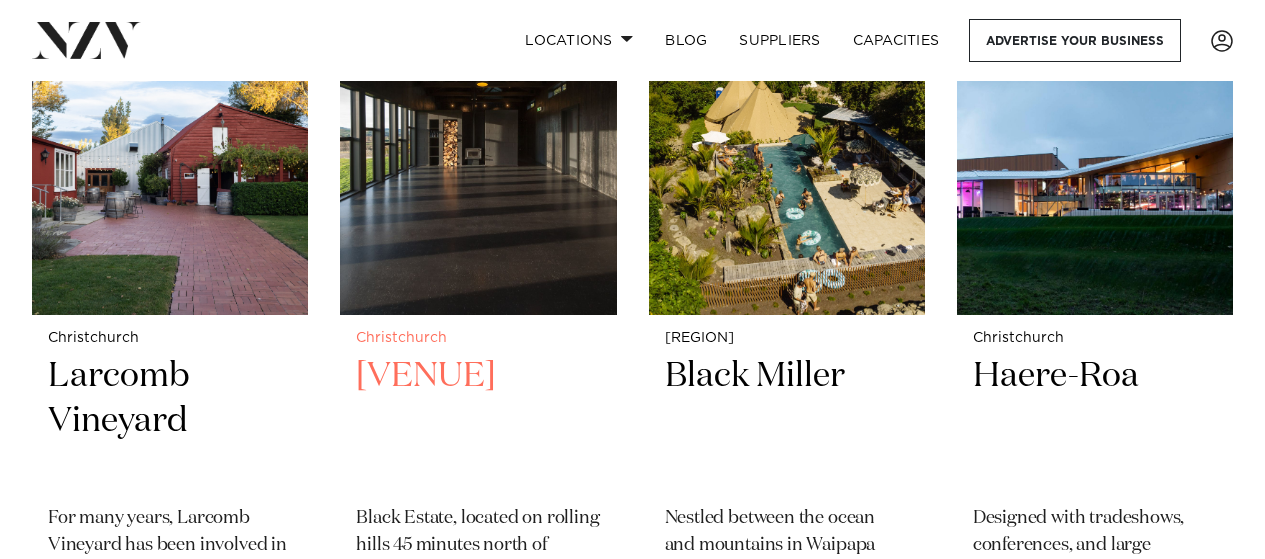 click on "Black Estate Winery" at bounding box center [478, 421] 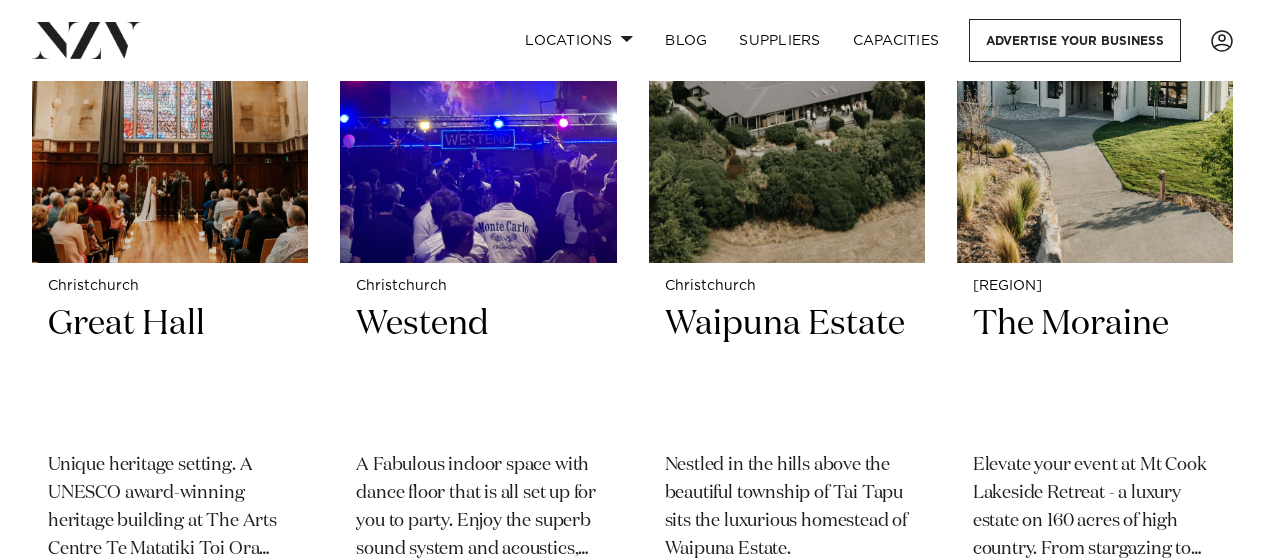 scroll, scrollTop: 1750, scrollLeft: 0, axis: vertical 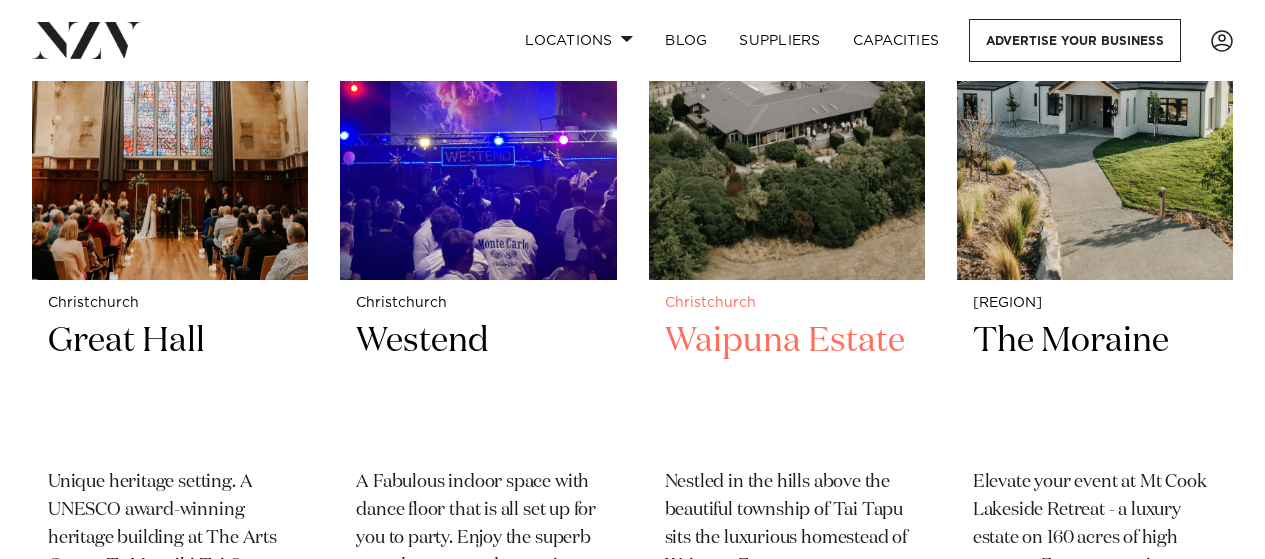 click on "Waipuna Estate" at bounding box center [787, 386] 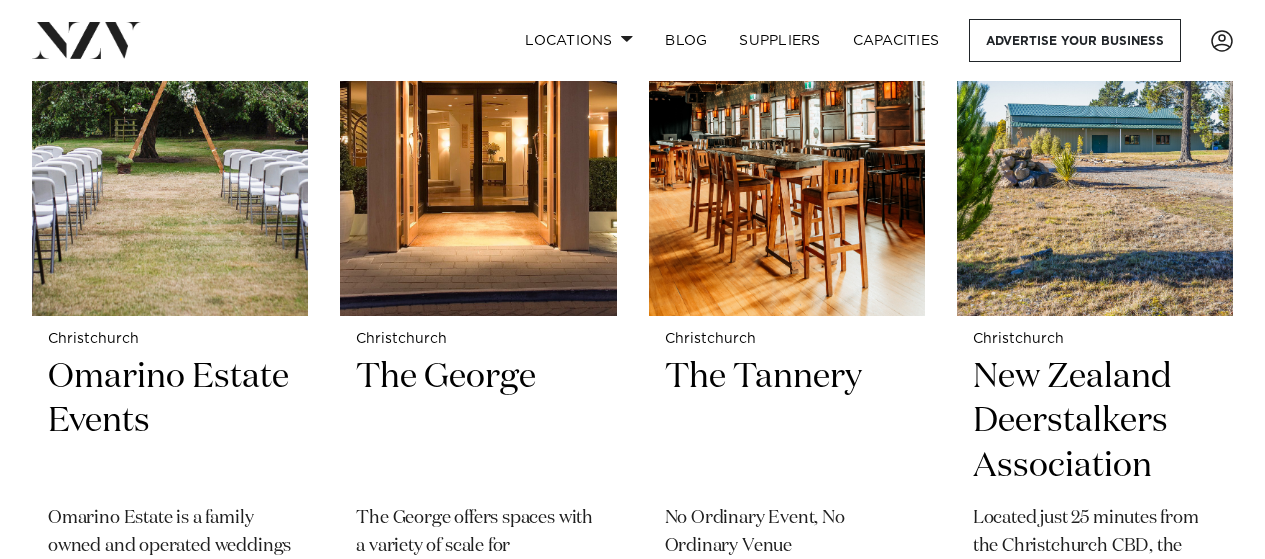 scroll, scrollTop: 2516, scrollLeft: 0, axis: vertical 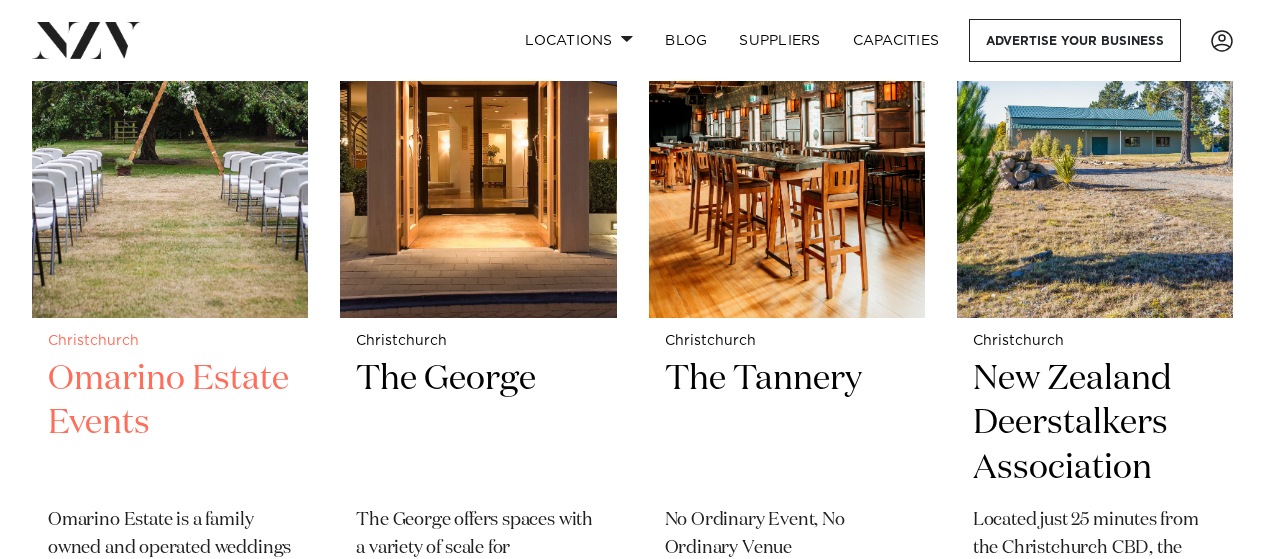 click on "Omarino Estate Events" at bounding box center (170, 424) 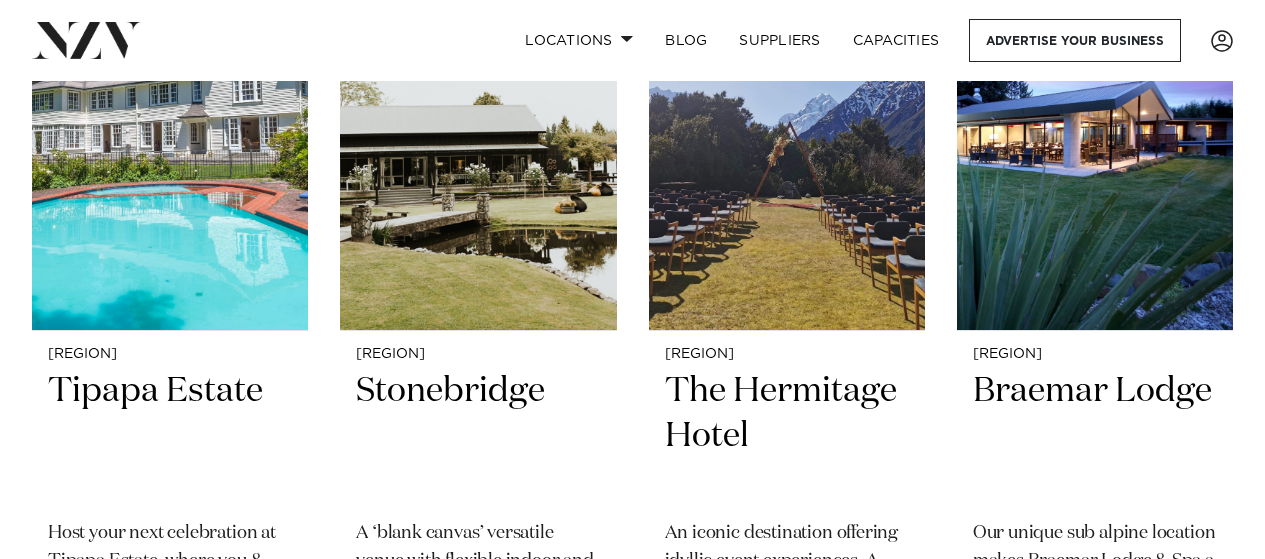 scroll, scrollTop: 3304, scrollLeft: 0, axis: vertical 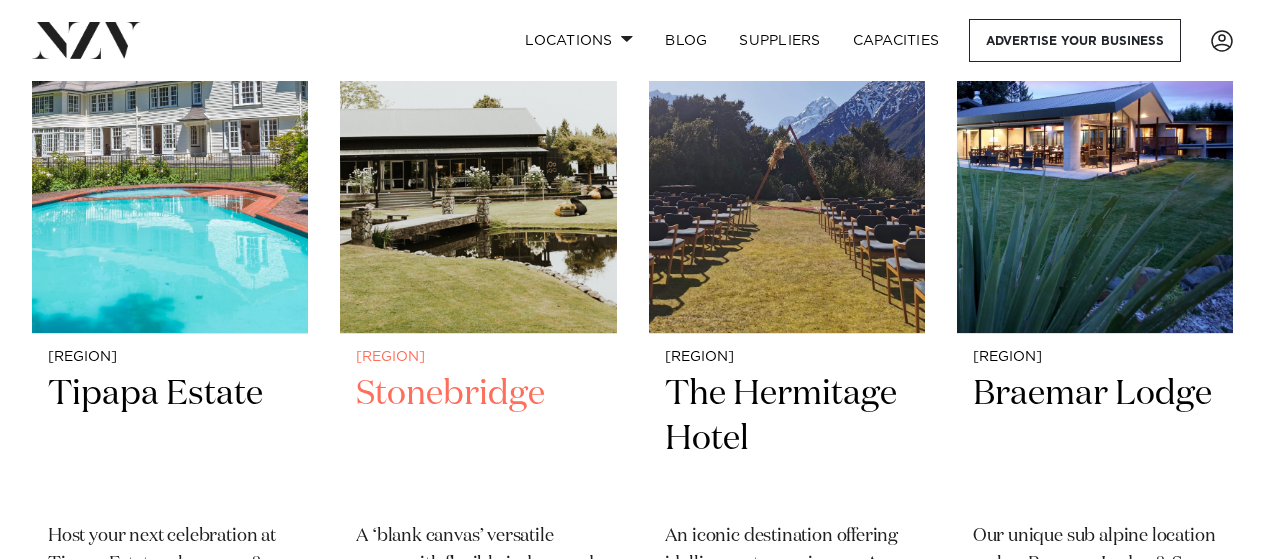 click on "Stonebridge" at bounding box center [478, 439] 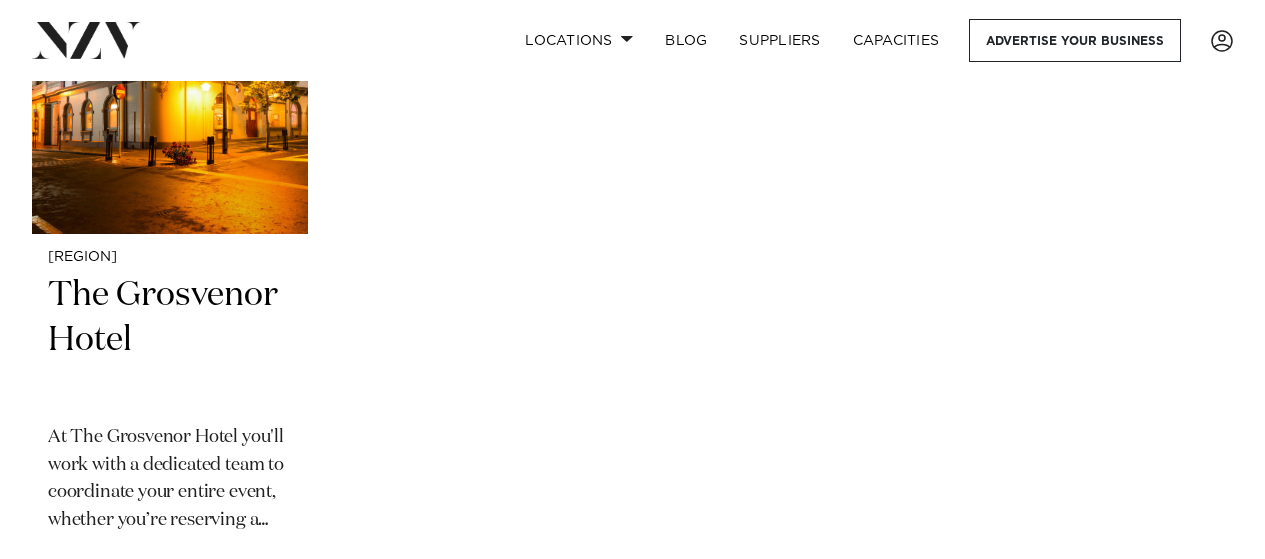 scroll, scrollTop: 4188, scrollLeft: 0, axis: vertical 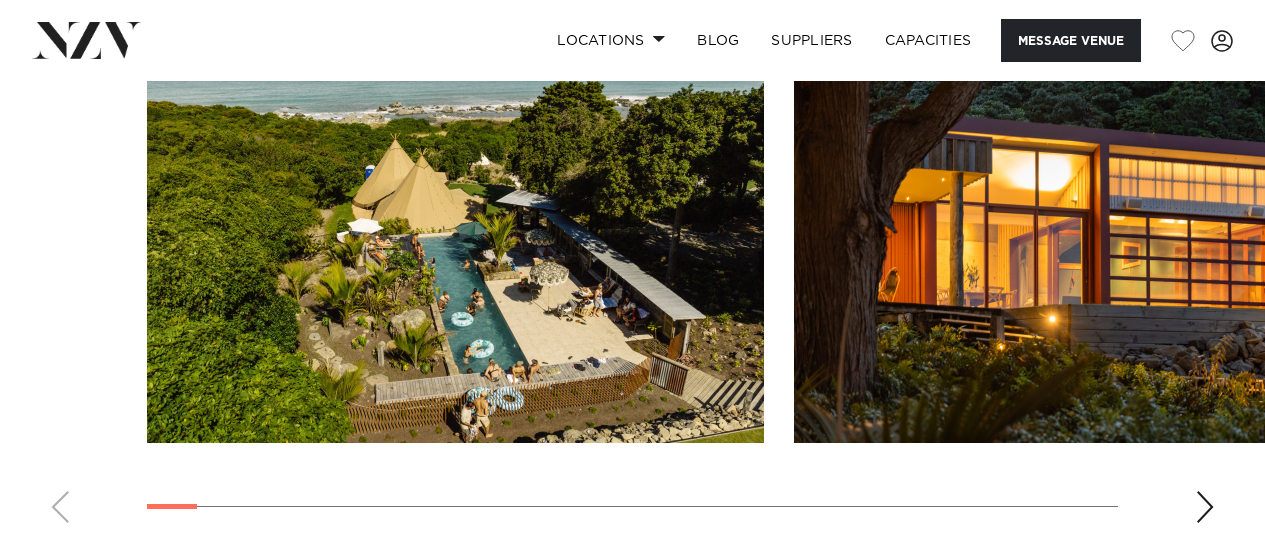 click at bounding box center (1205, 507) 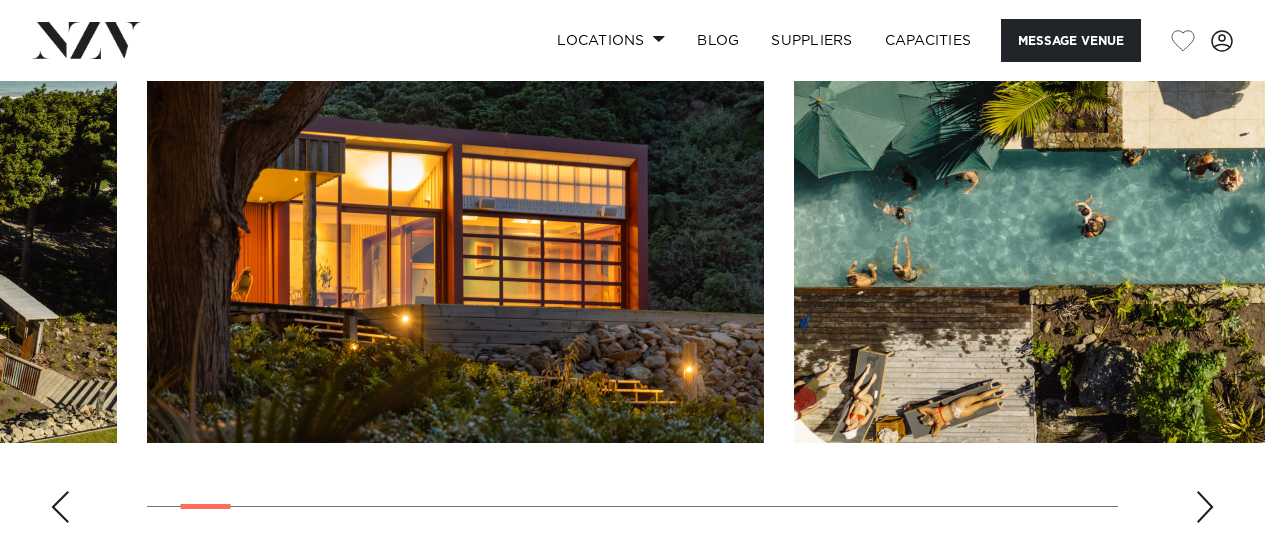 click at bounding box center [1205, 507] 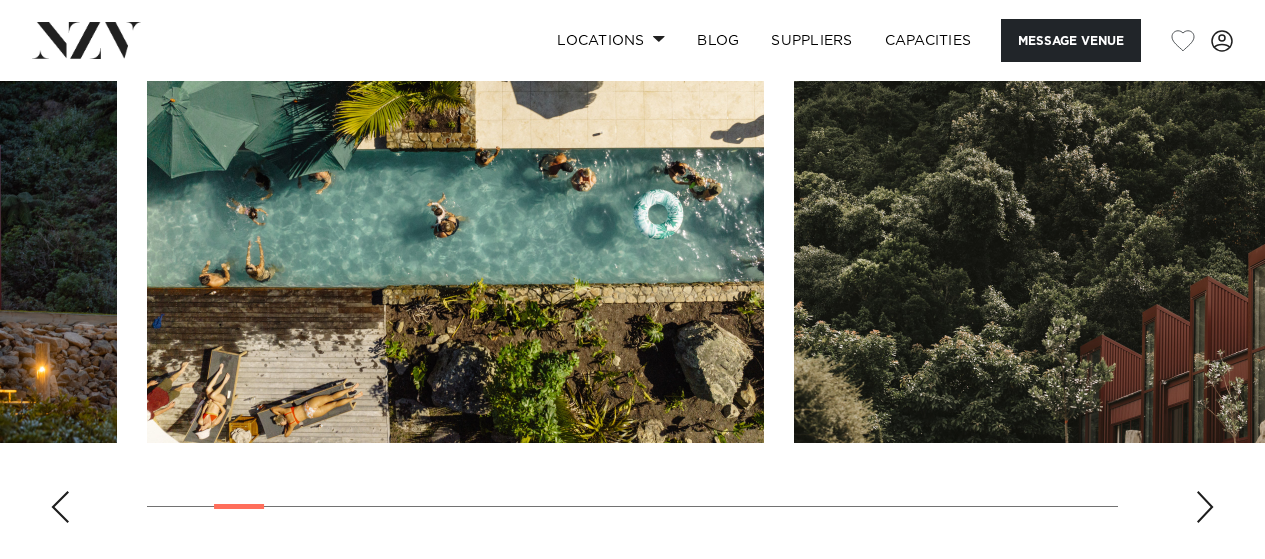 click at bounding box center [1205, 507] 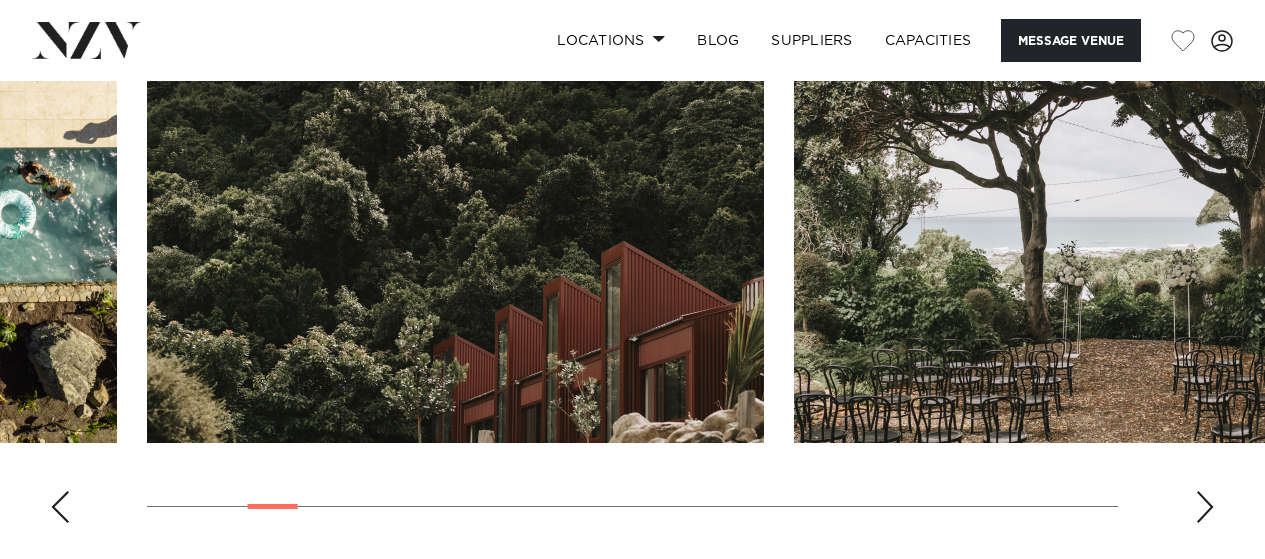 click at bounding box center [1205, 507] 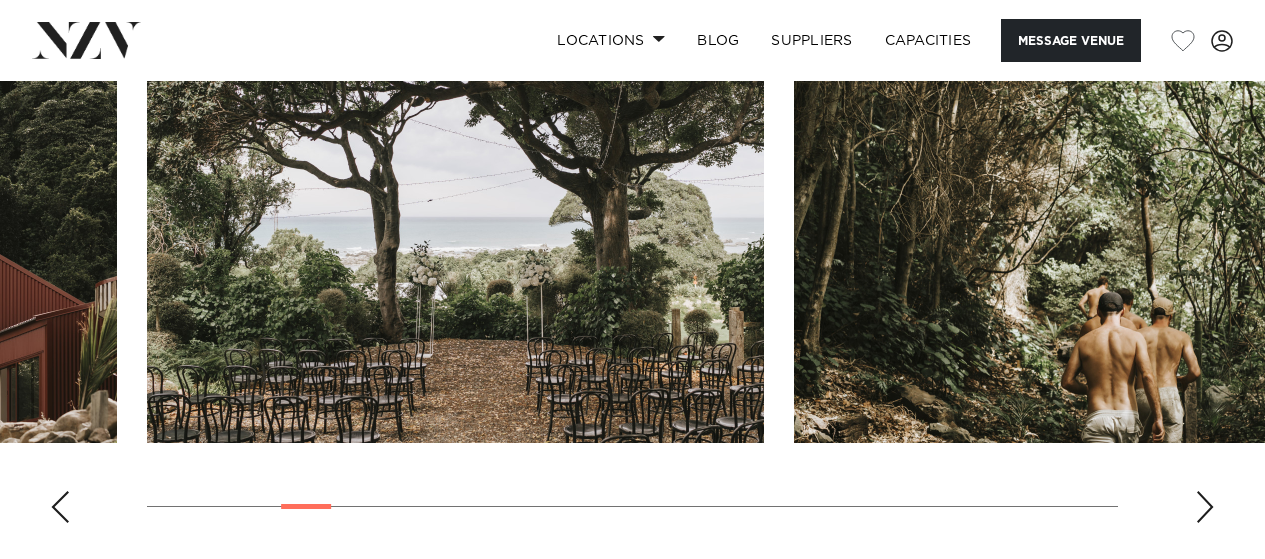 click at bounding box center [1205, 507] 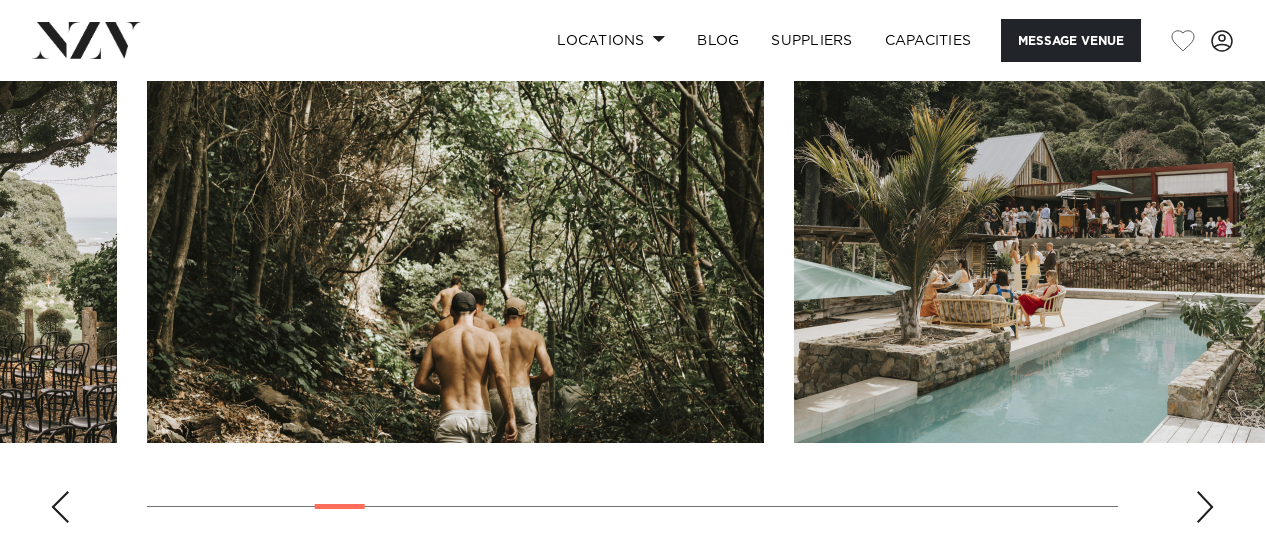 click at bounding box center (1205, 507) 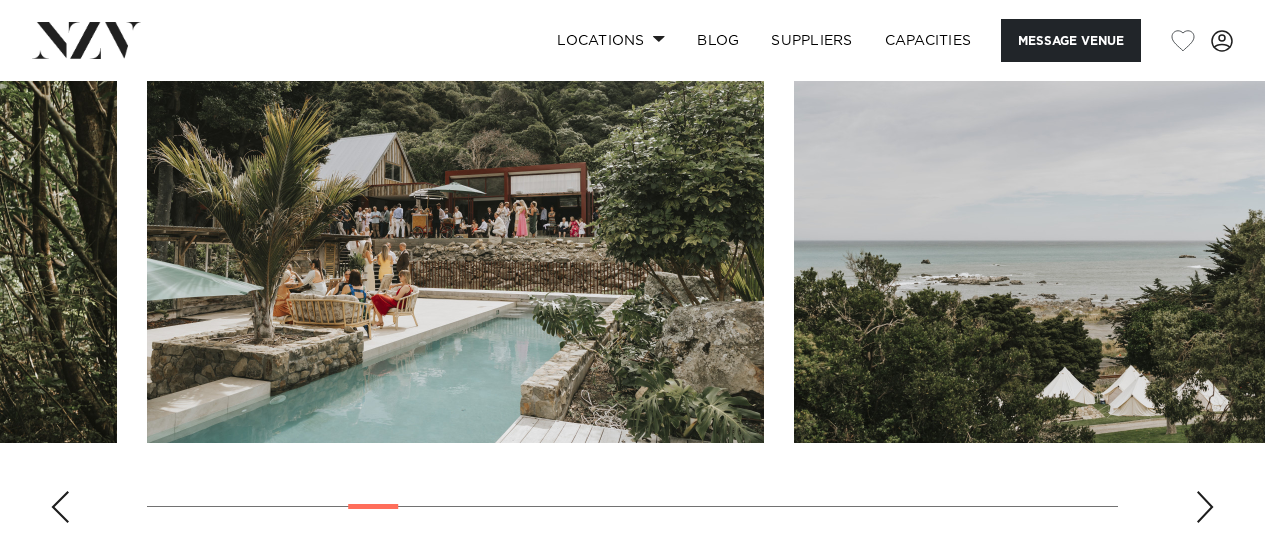 click at bounding box center [1205, 507] 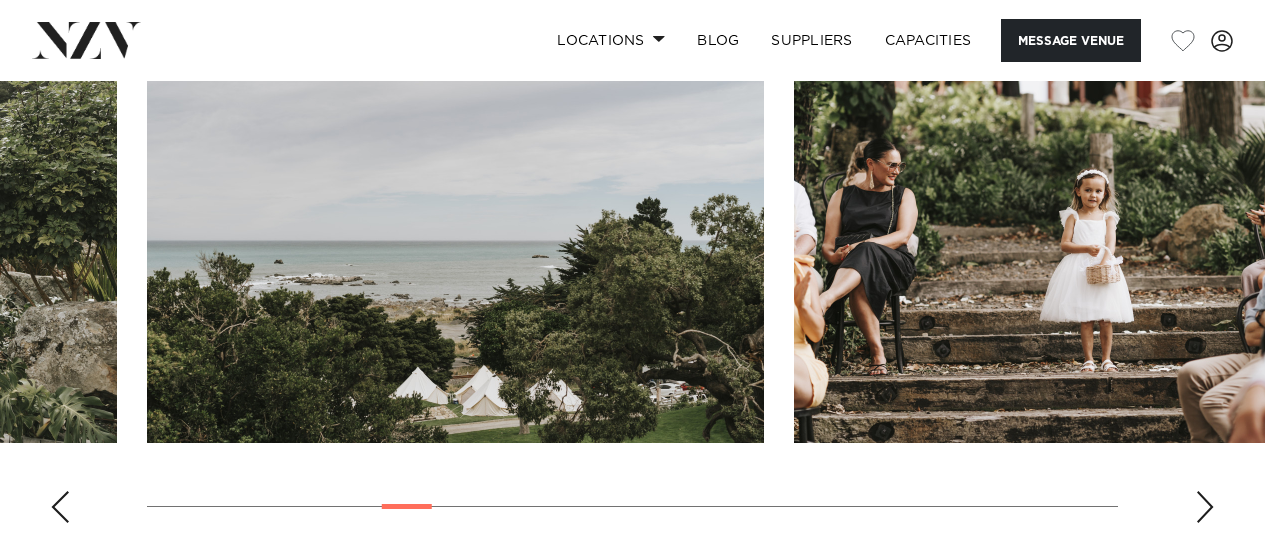 click at bounding box center [1205, 507] 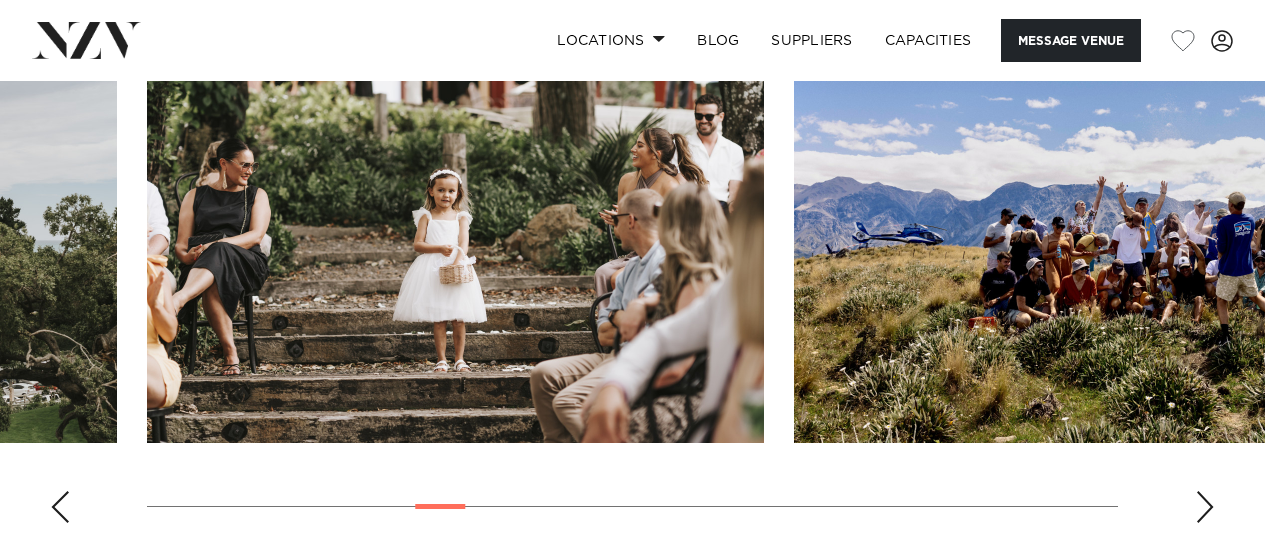 click at bounding box center (1205, 507) 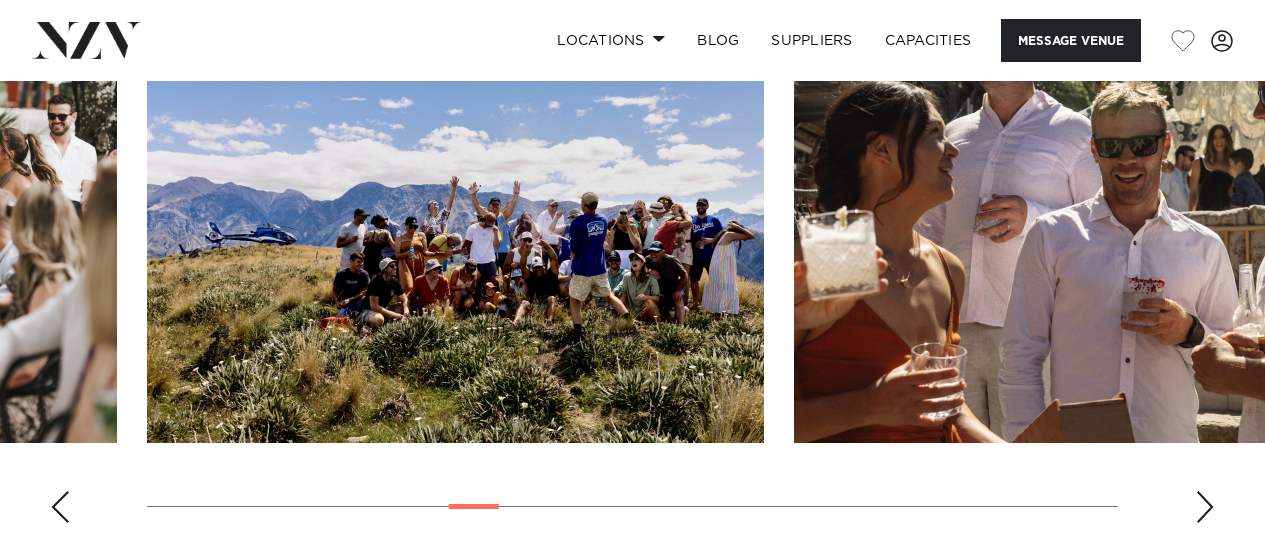 click at bounding box center (1205, 507) 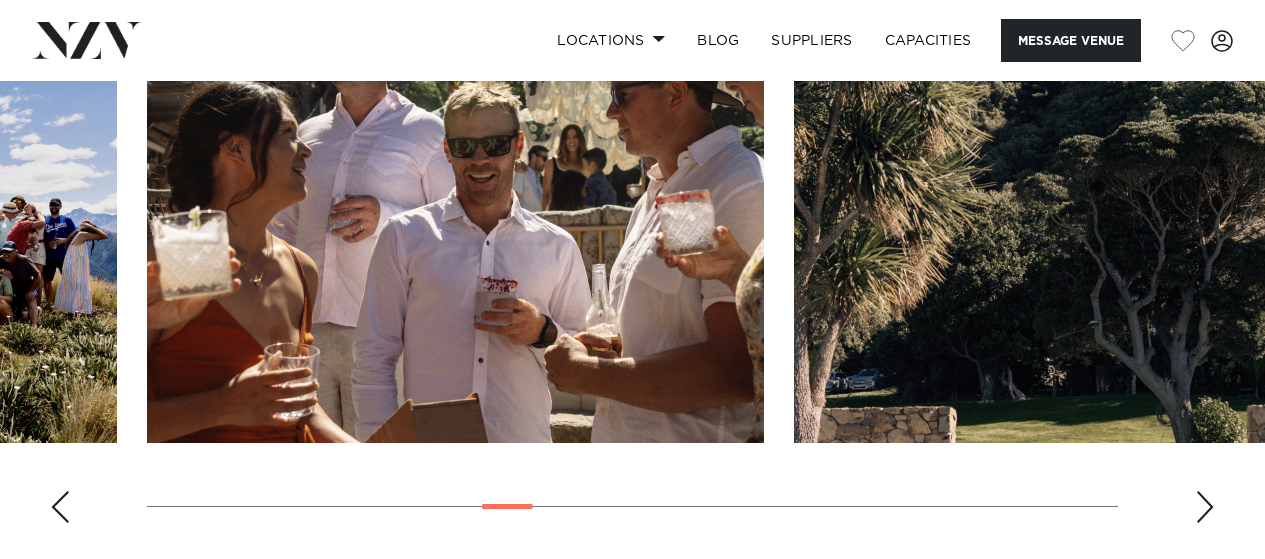 click at bounding box center (1205, 507) 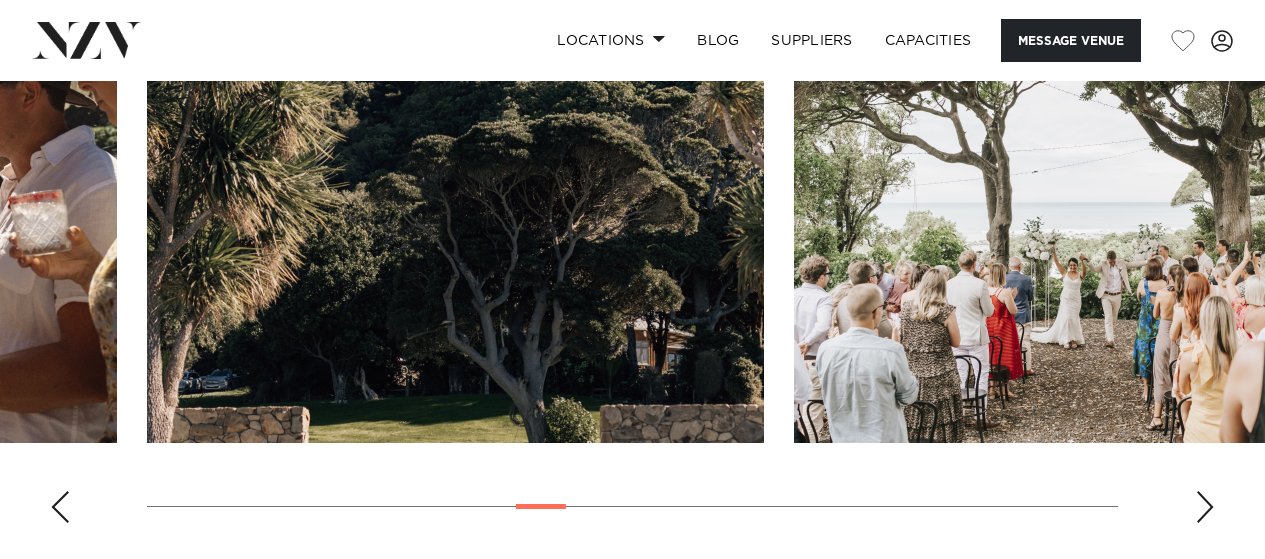 click at bounding box center [1205, 507] 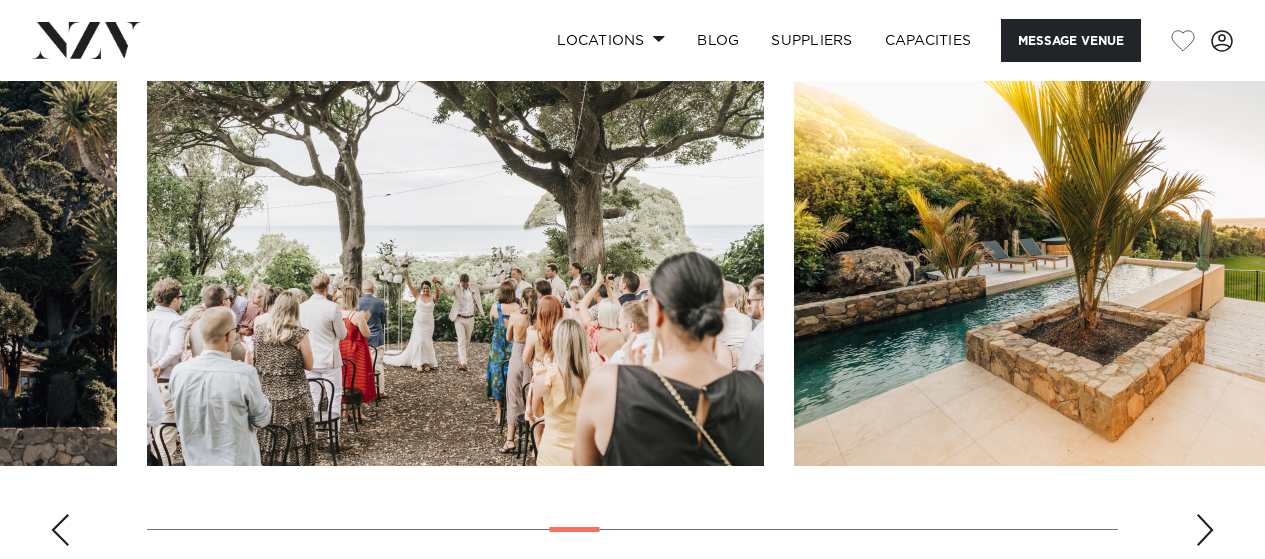 scroll, scrollTop: 1943, scrollLeft: 0, axis: vertical 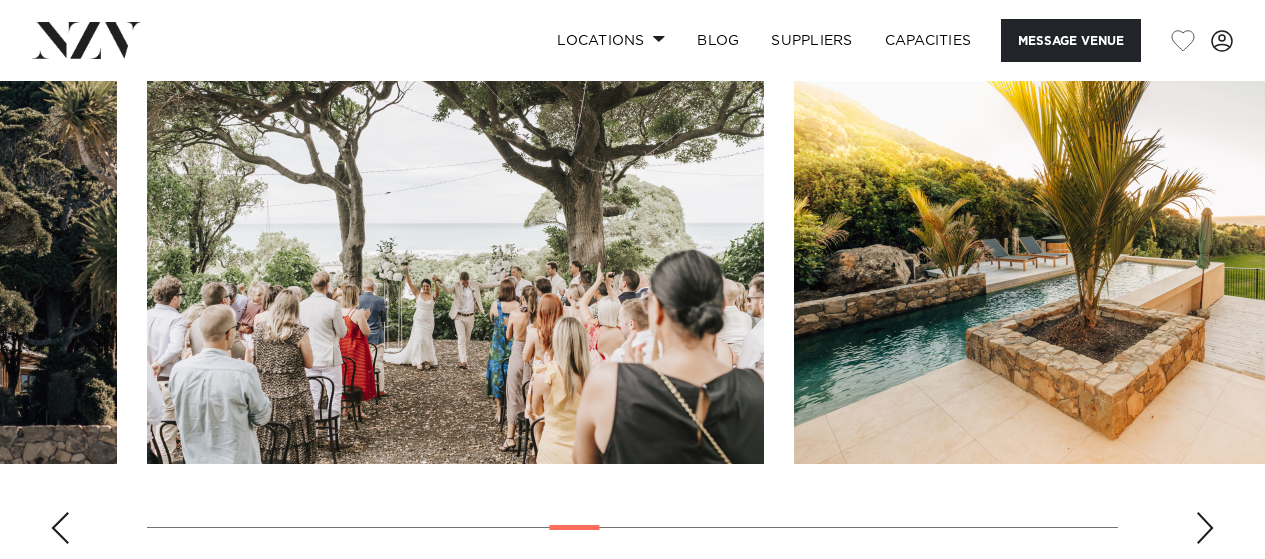 click at bounding box center (1205, 528) 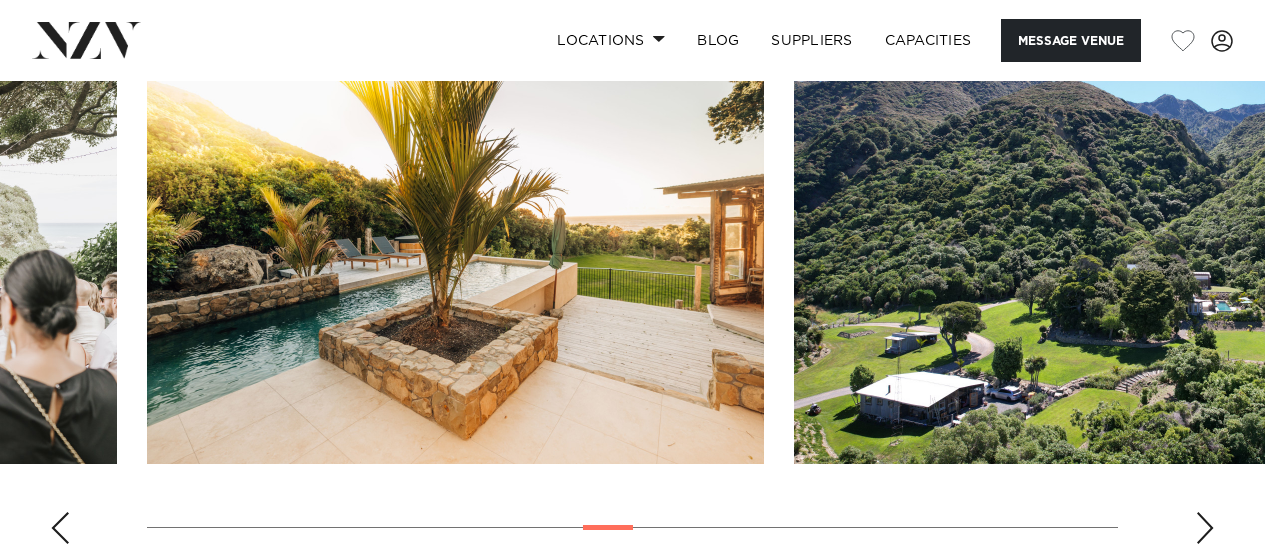 click at bounding box center [1205, 528] 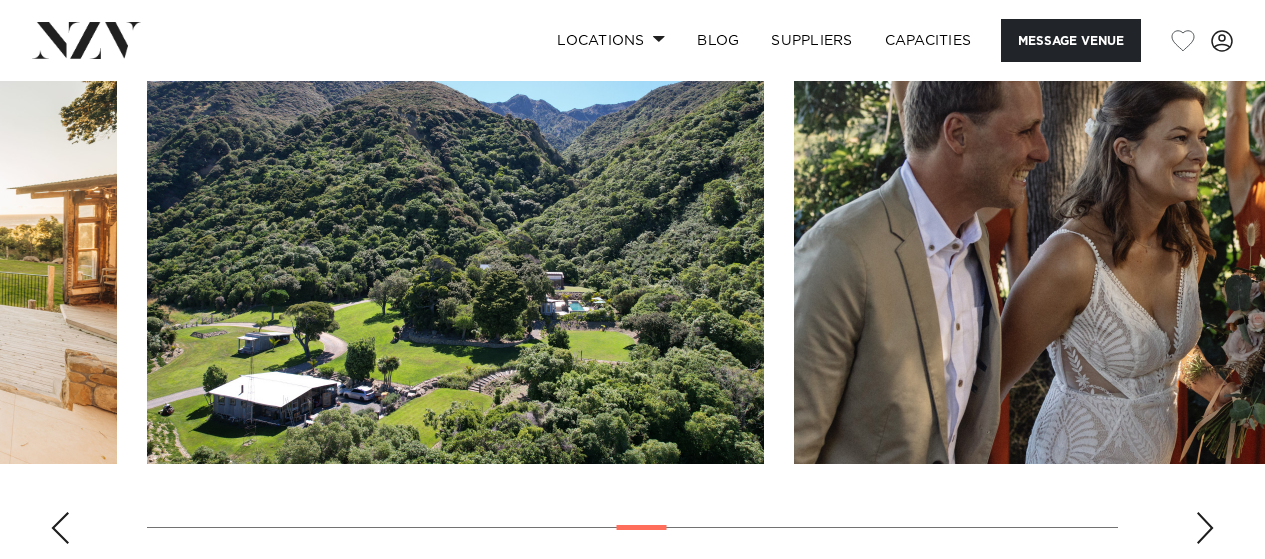 click at bounding box center (1205, 528) 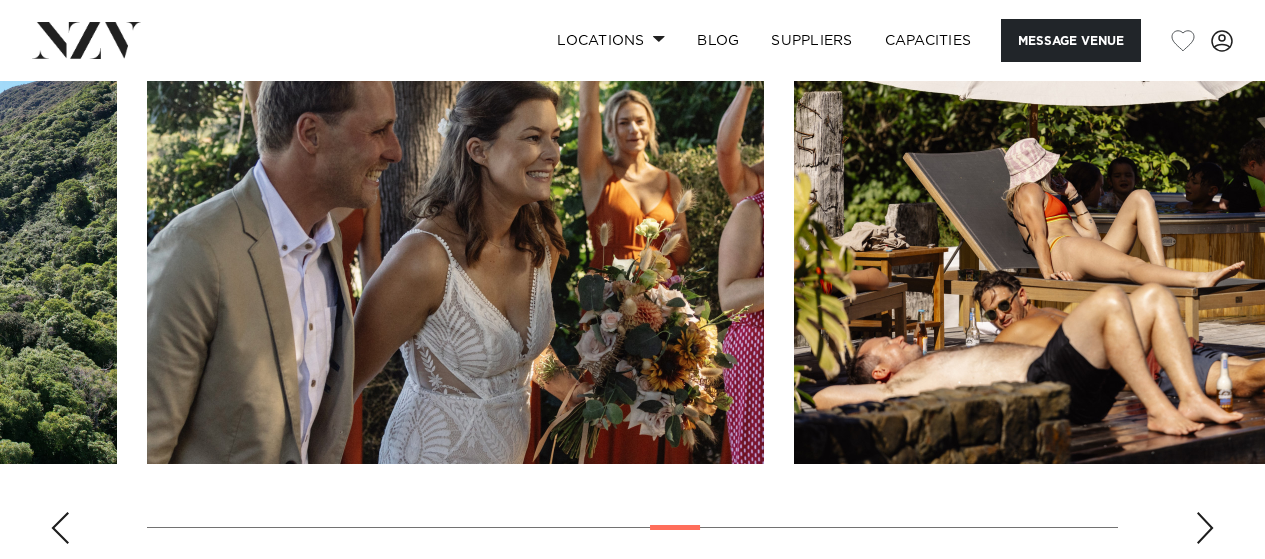 click at bounding box center (1205, 528) 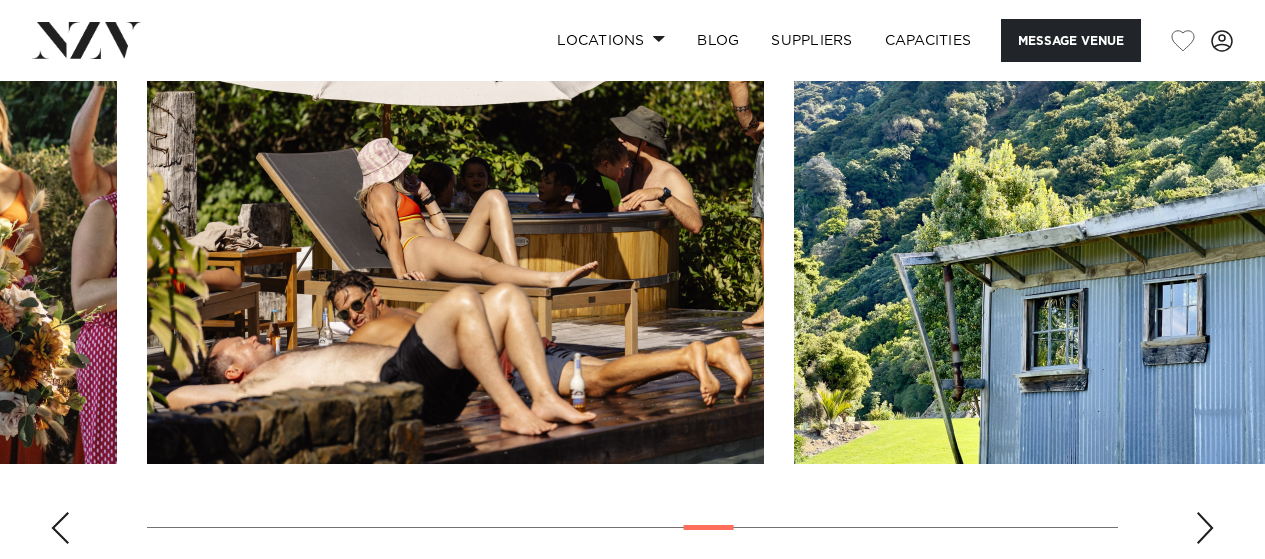 click at bounding box center [1205, 528] 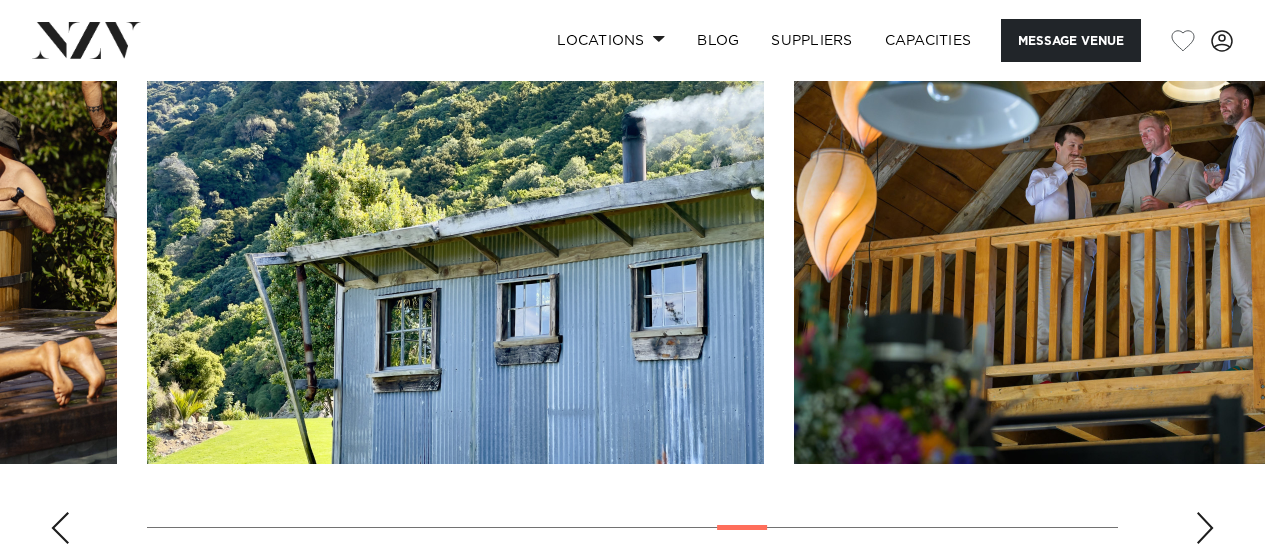 click at bounding box center [1205, 528] 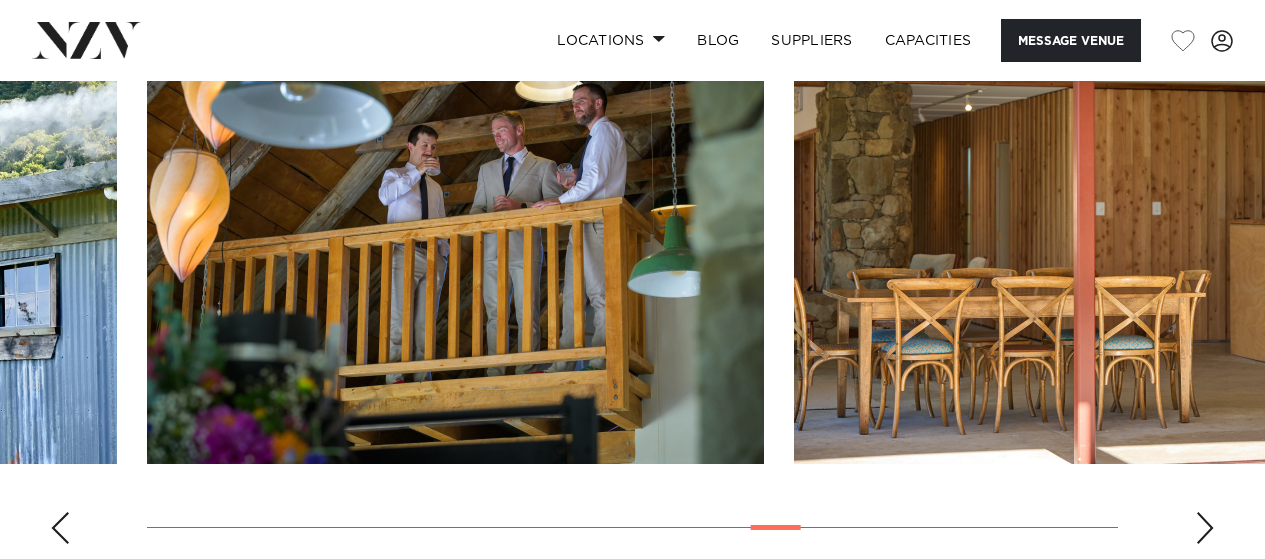 click at bounding box center (1205, 528) 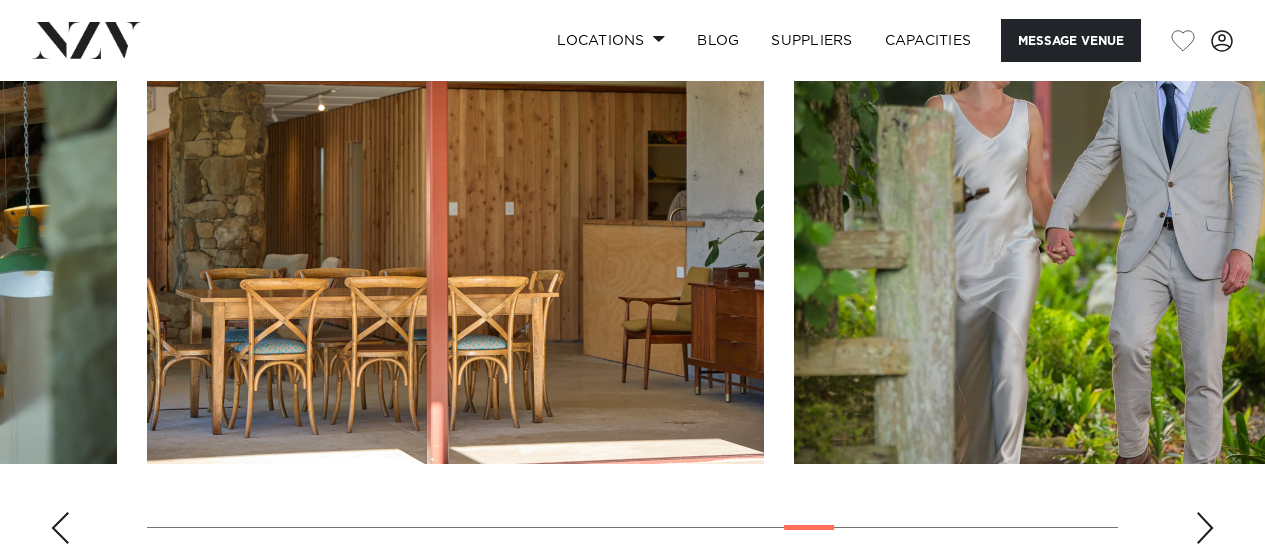 click at bounding box center (1205, 528) 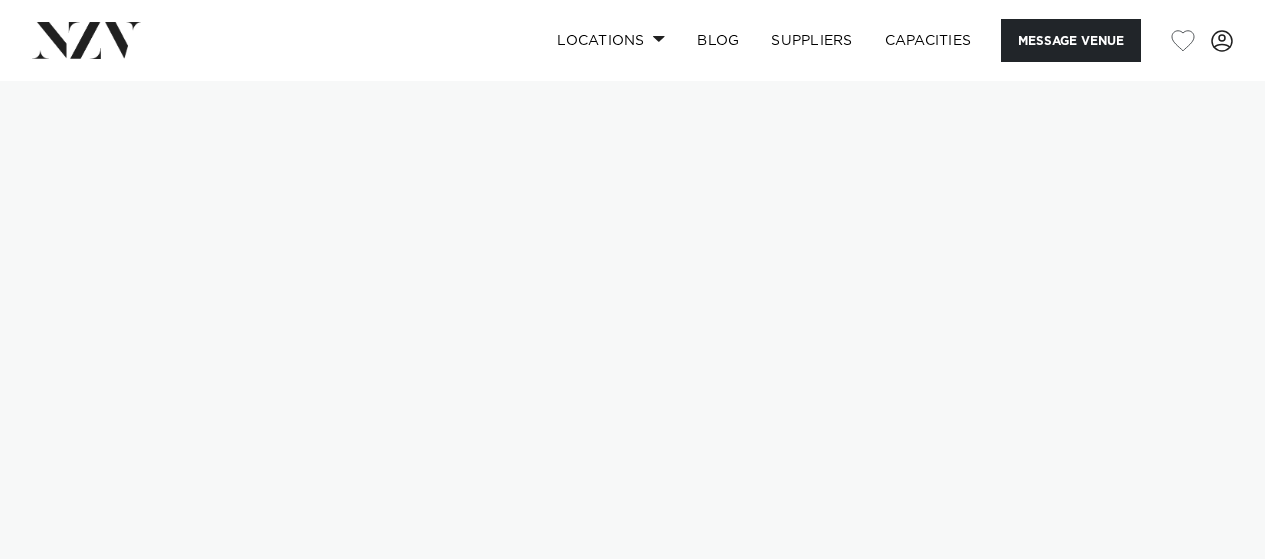 scroll, scrollTop: 0, scrollLeft: 0, axis: both 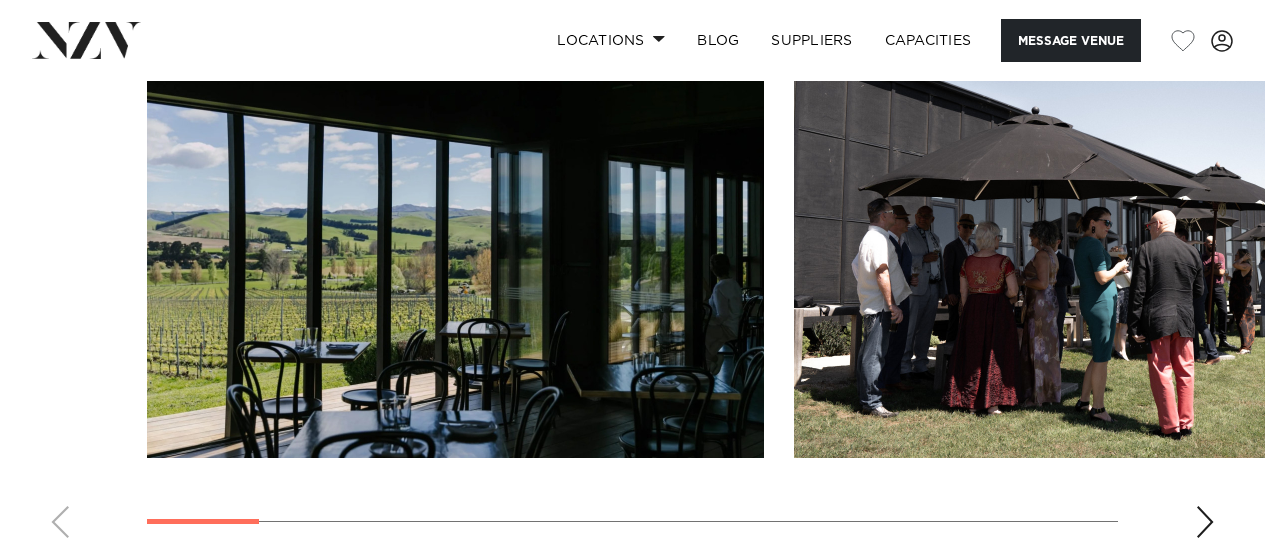 click at bounding box center [1205, 522] 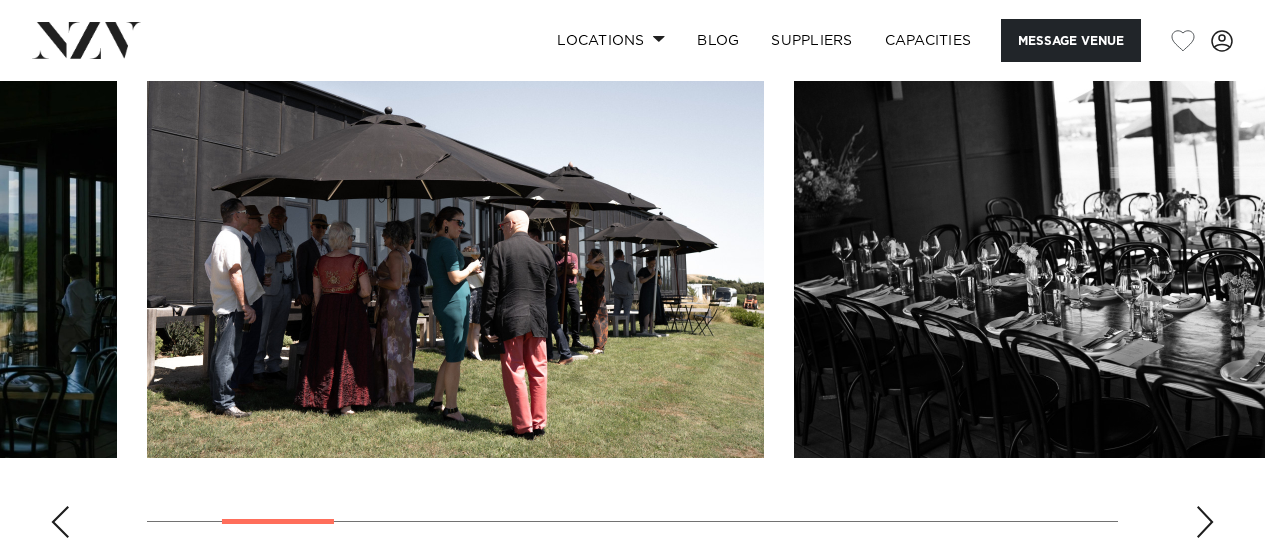 click at bounding box center [1205, 522] 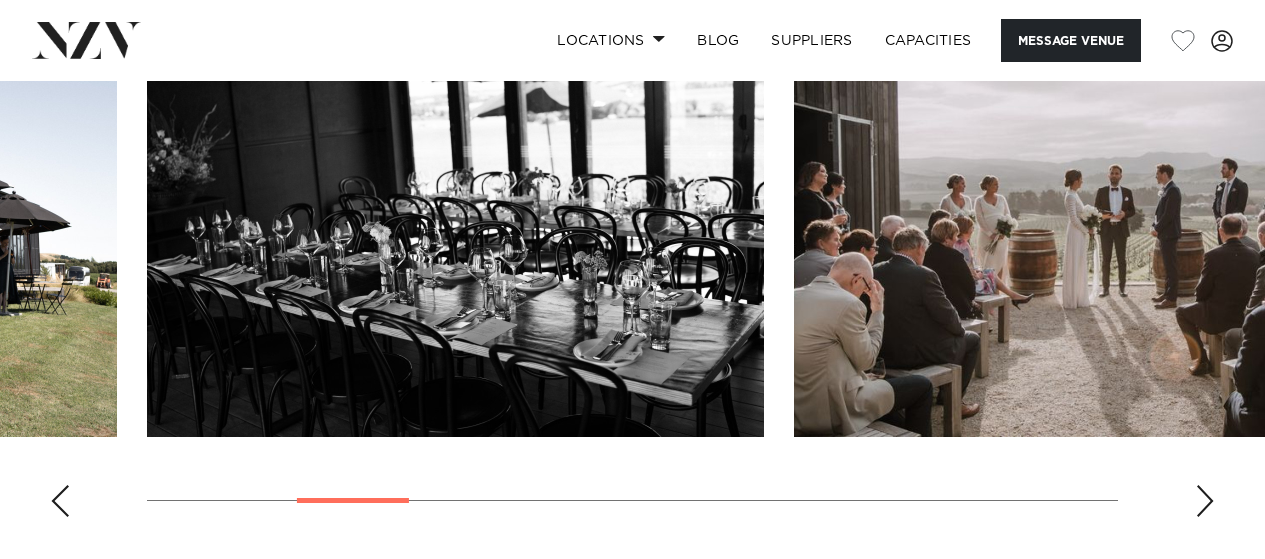 scroll, scrollTop: 2101, scrollLeft: 0, axis: vertical 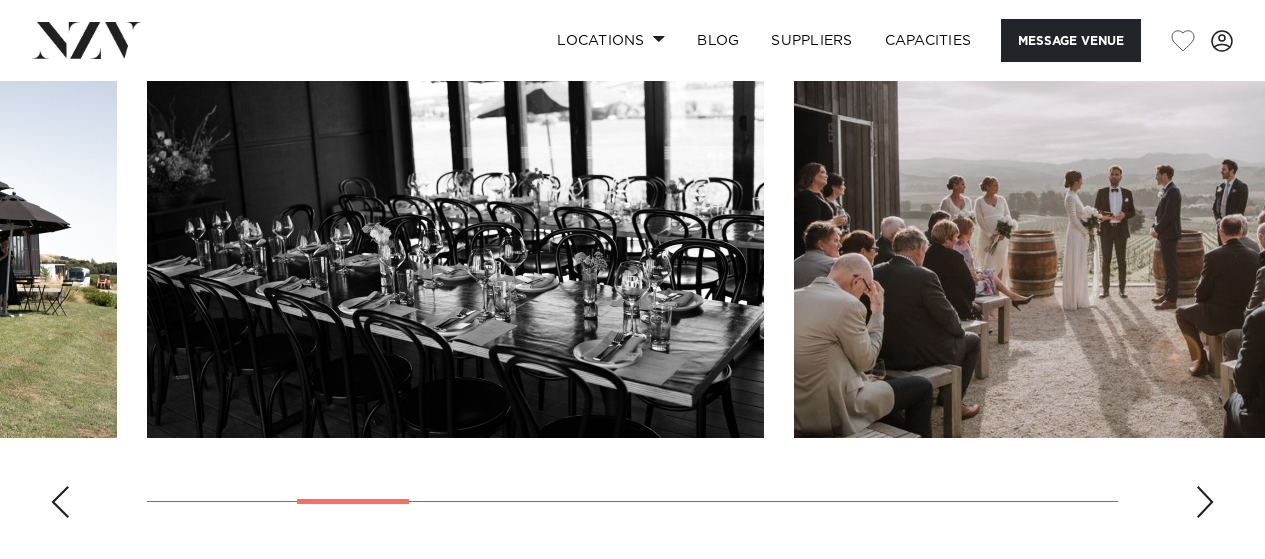 click at bounding box center (1205, 502) 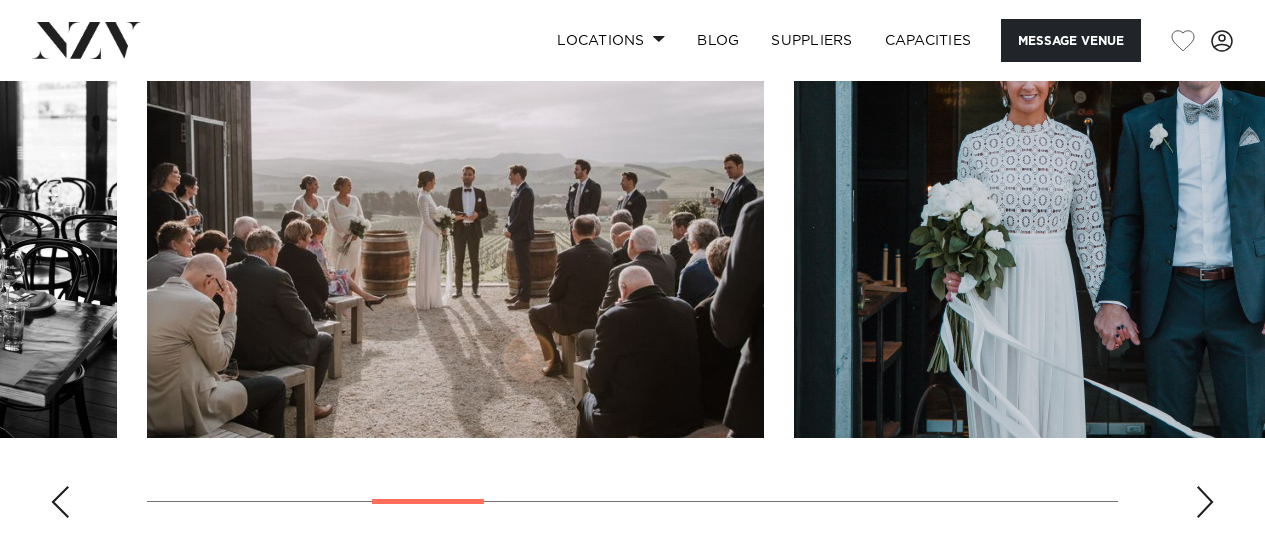 click at bounding box center [1205, 502] 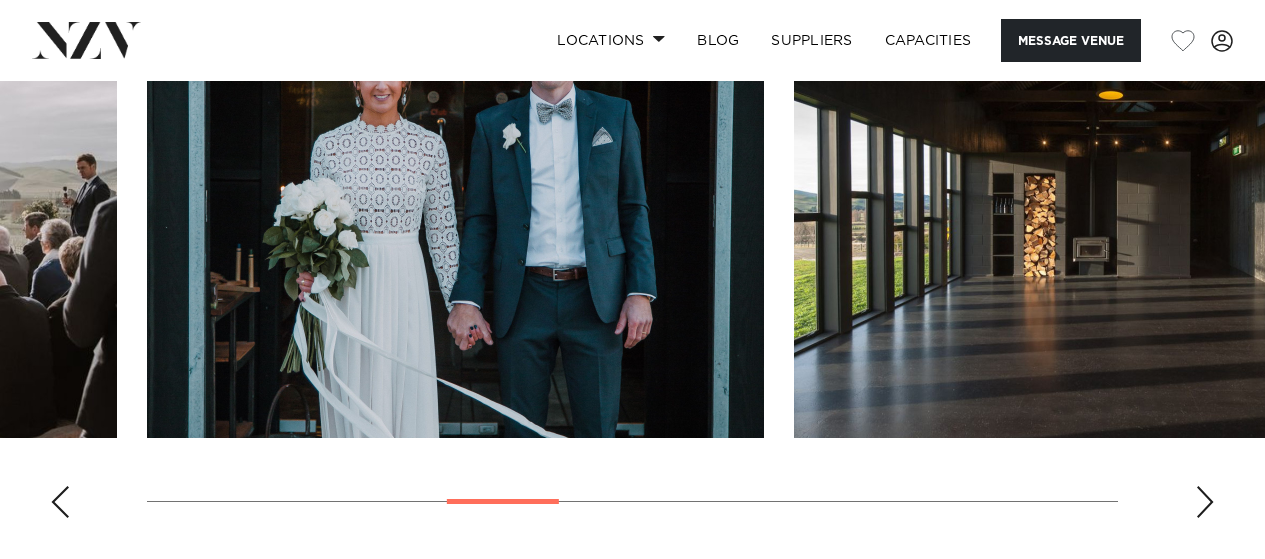 click at bounding box center [1205, 502] 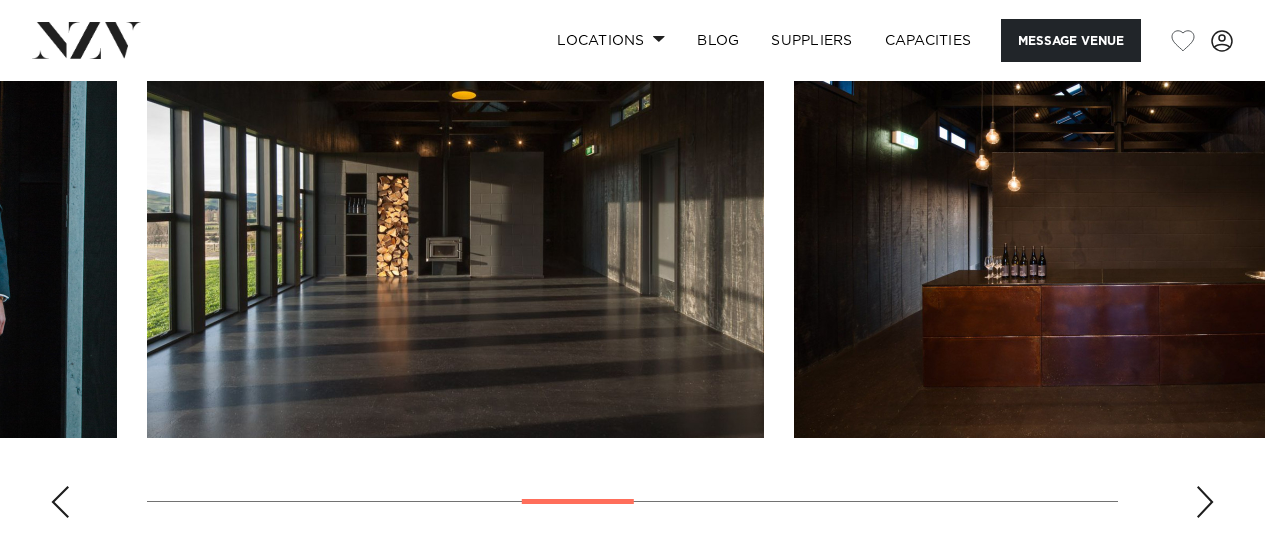 click at bounding box center [1205, 502] 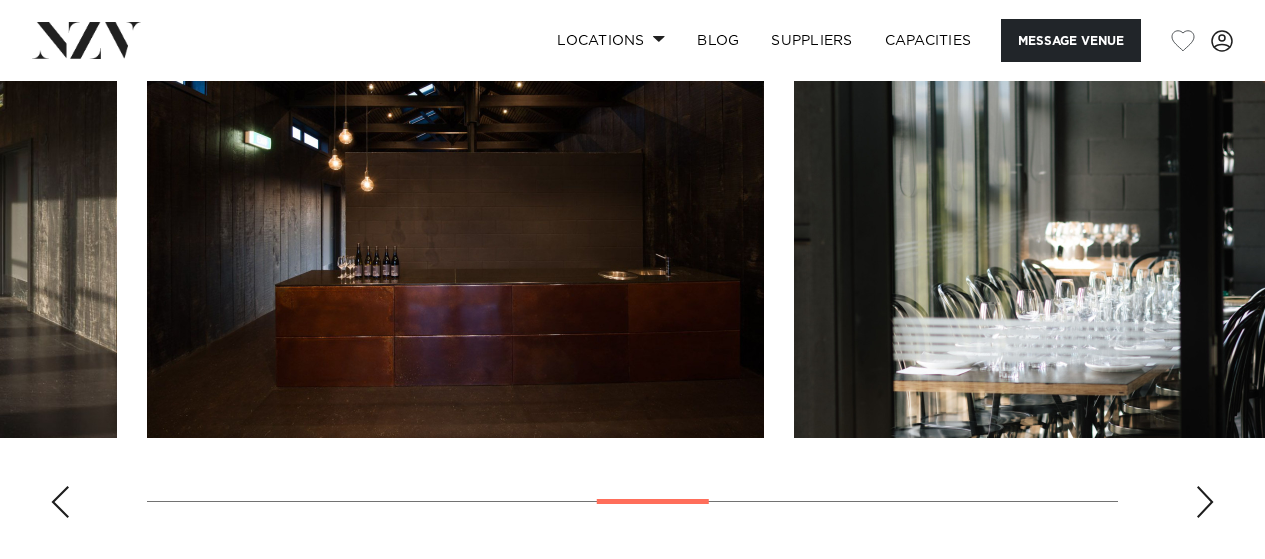 click at bounding box center [1205, 502] 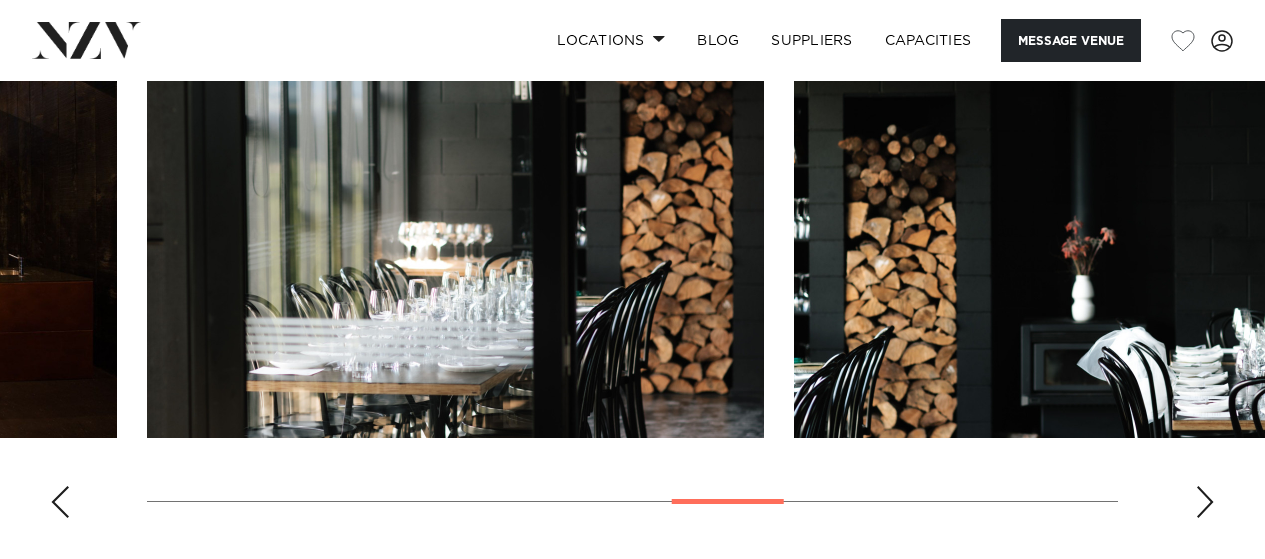 click at bounding box center (1205, 502) 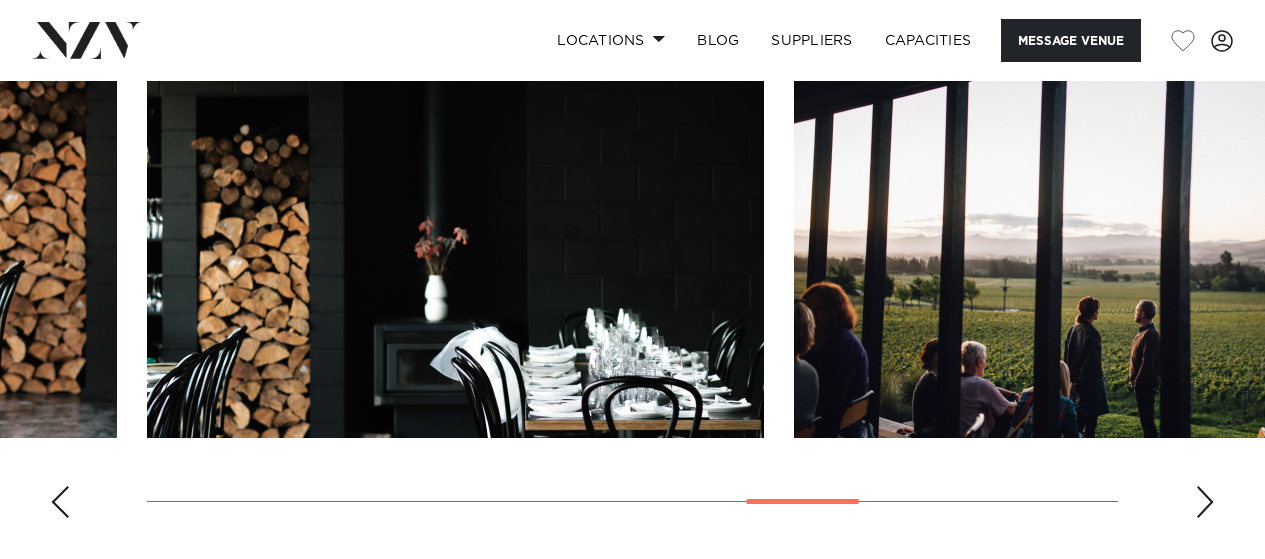 click at bounding box center [1205, 502] 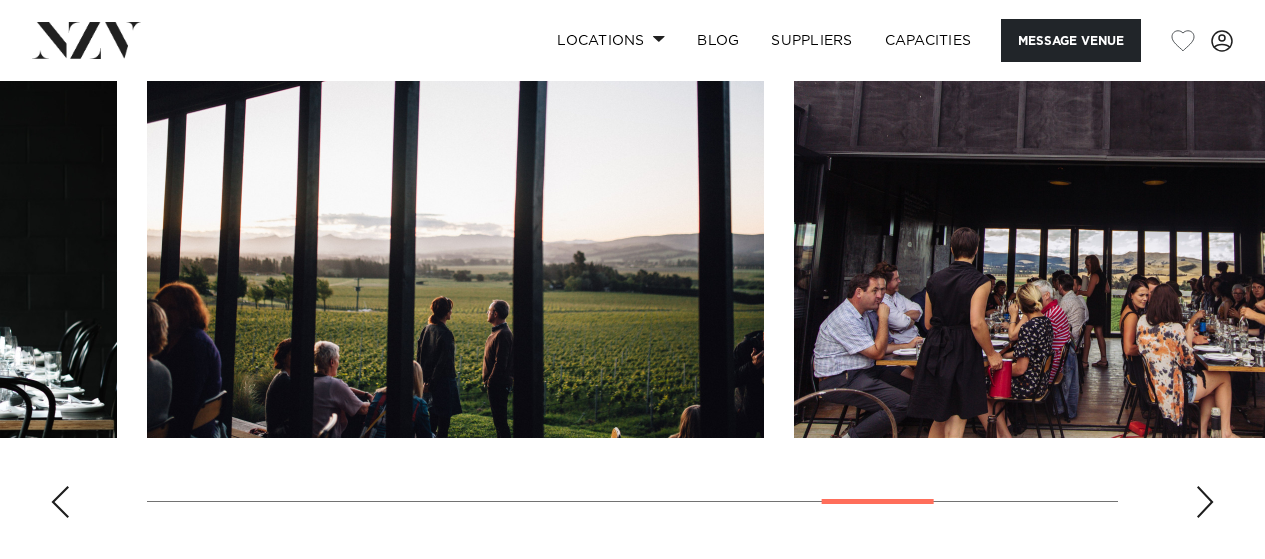 click at bounding box center (1205, 502) 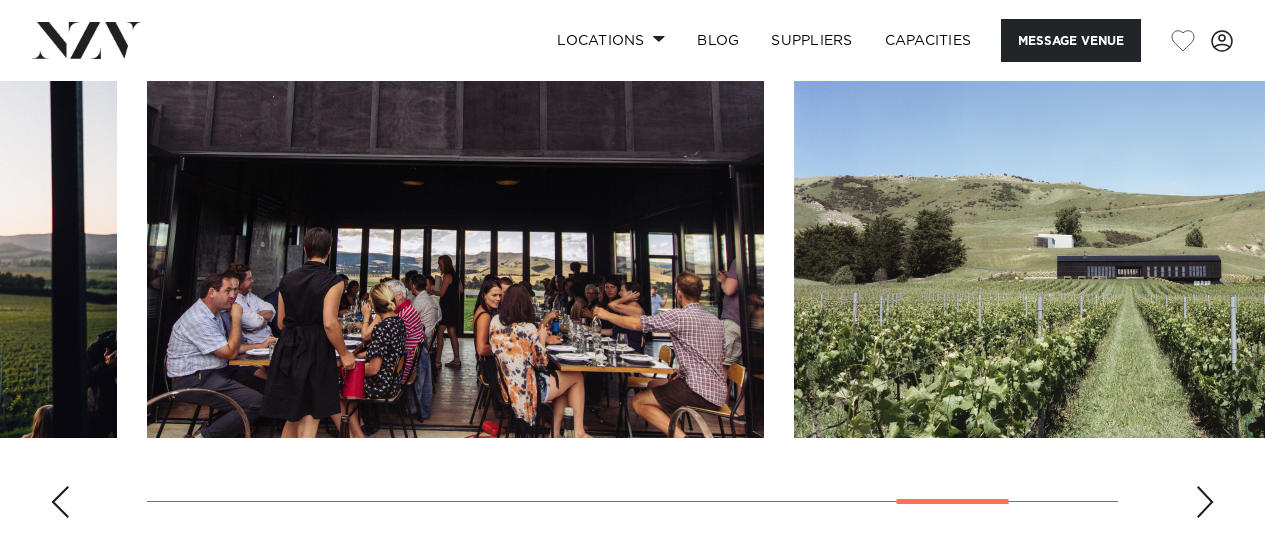 click at bounding box center (1205, 502) 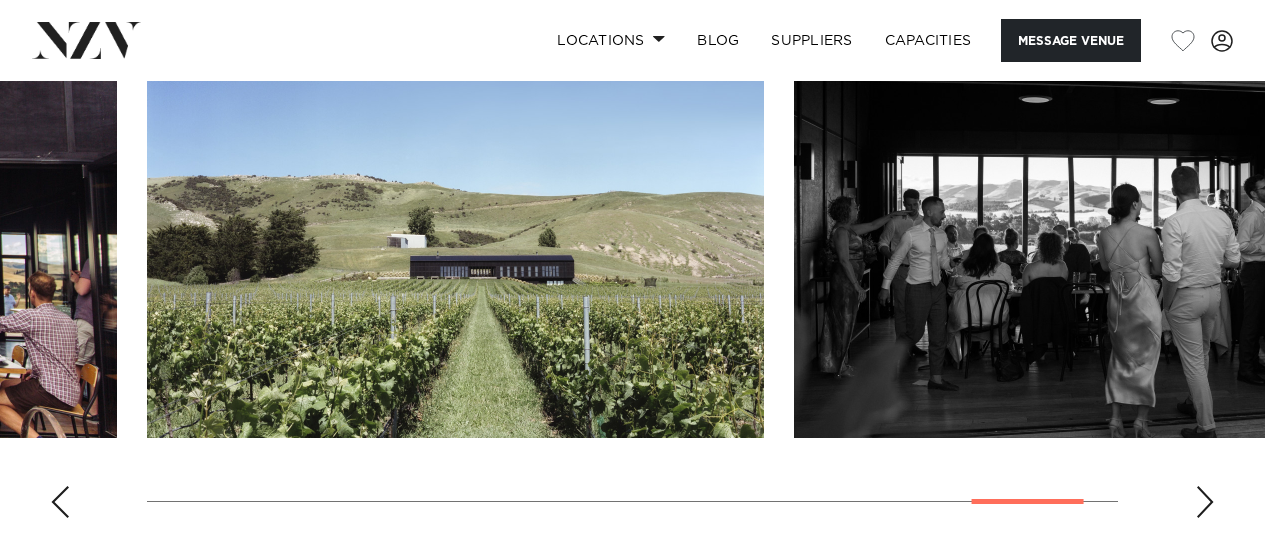 click at bounding box center (1205, 502) 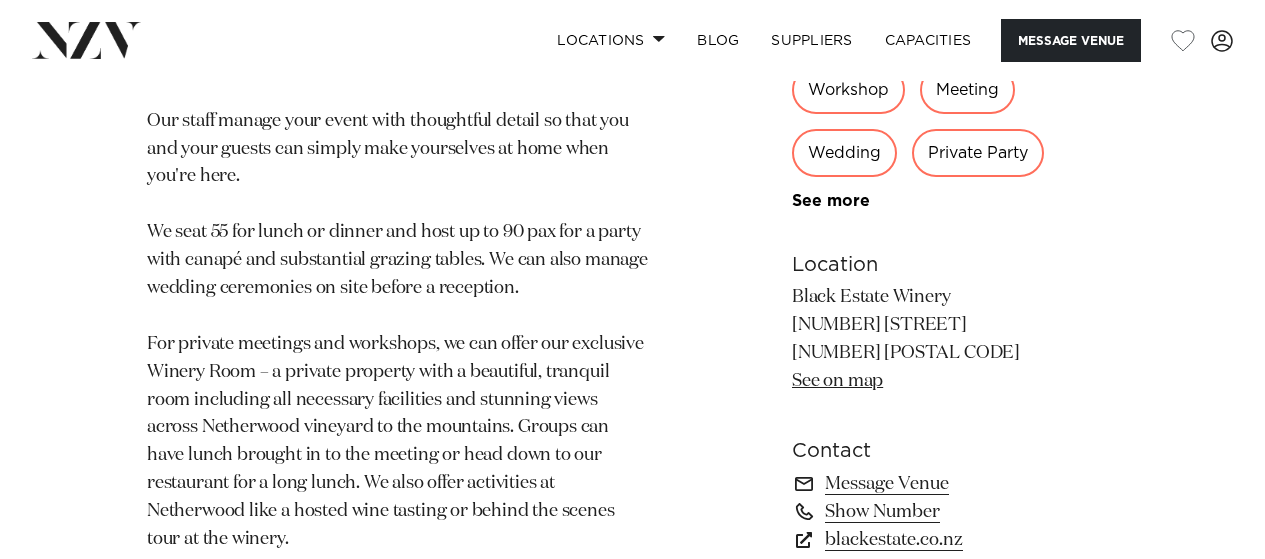 scroll, scrollTop: 1334, scrollLeft: 0, axis: vertical 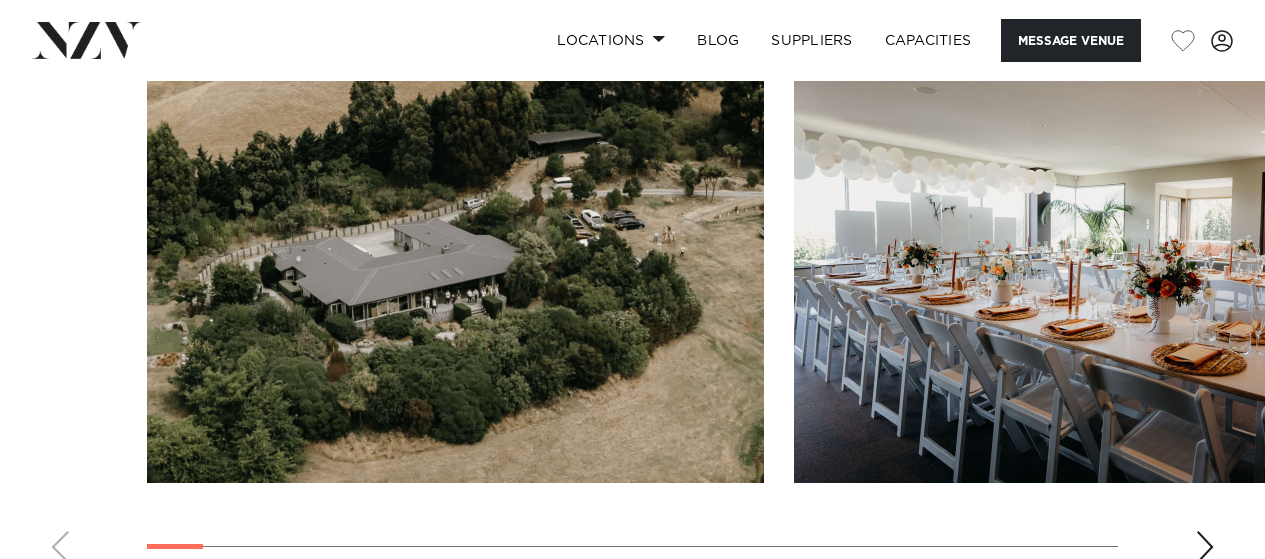 click at bounding box center (1205, 547) 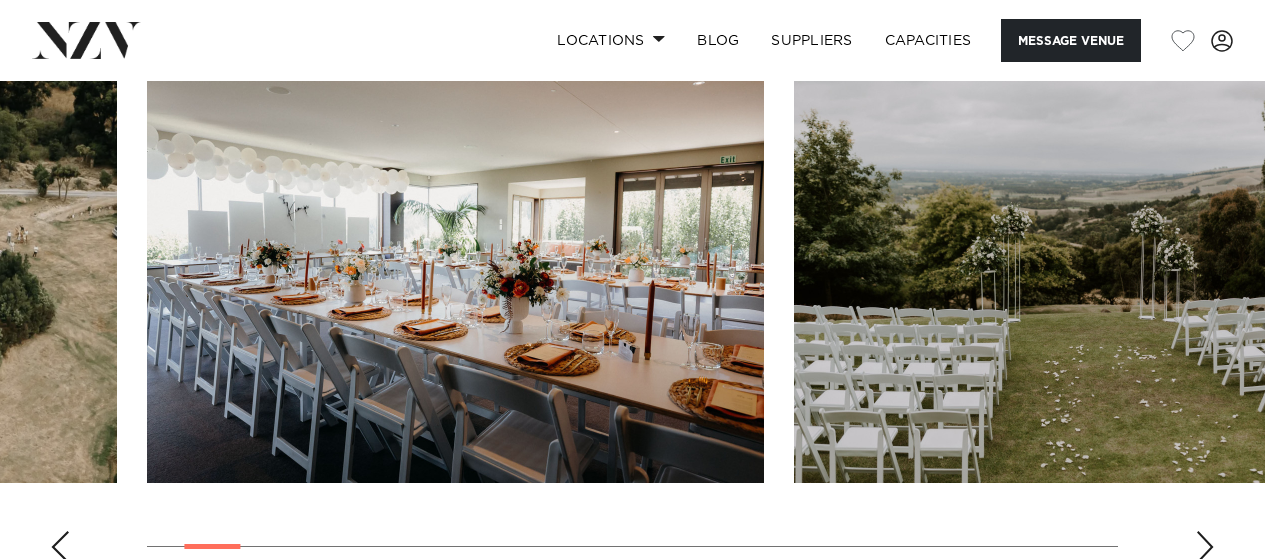 click at bounding box center [1205, 547] 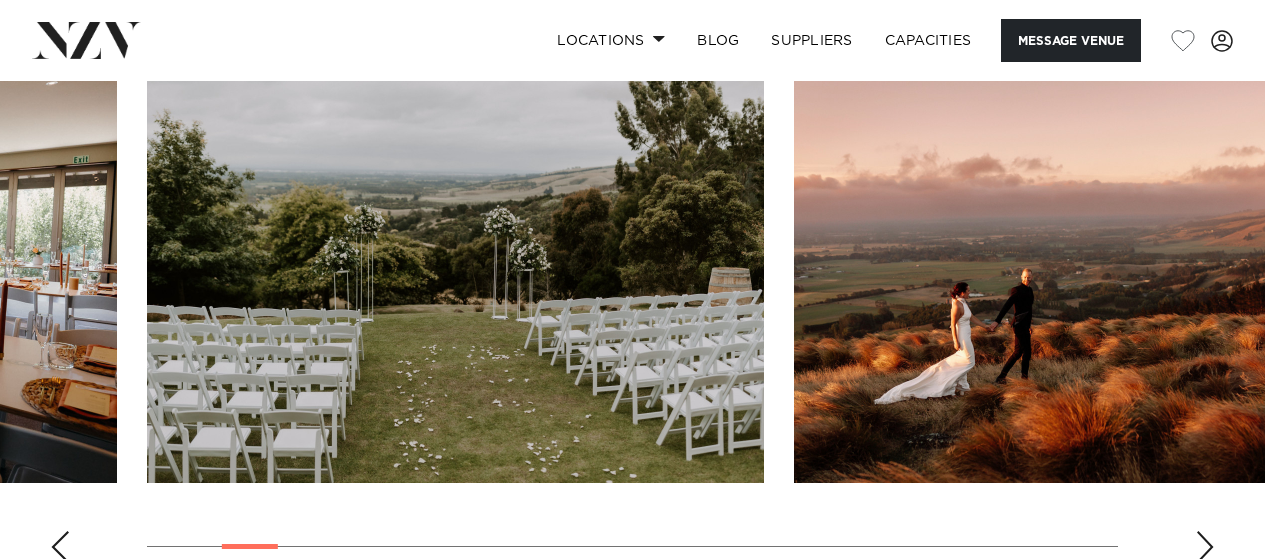 click at bounding box center (1205, 547) 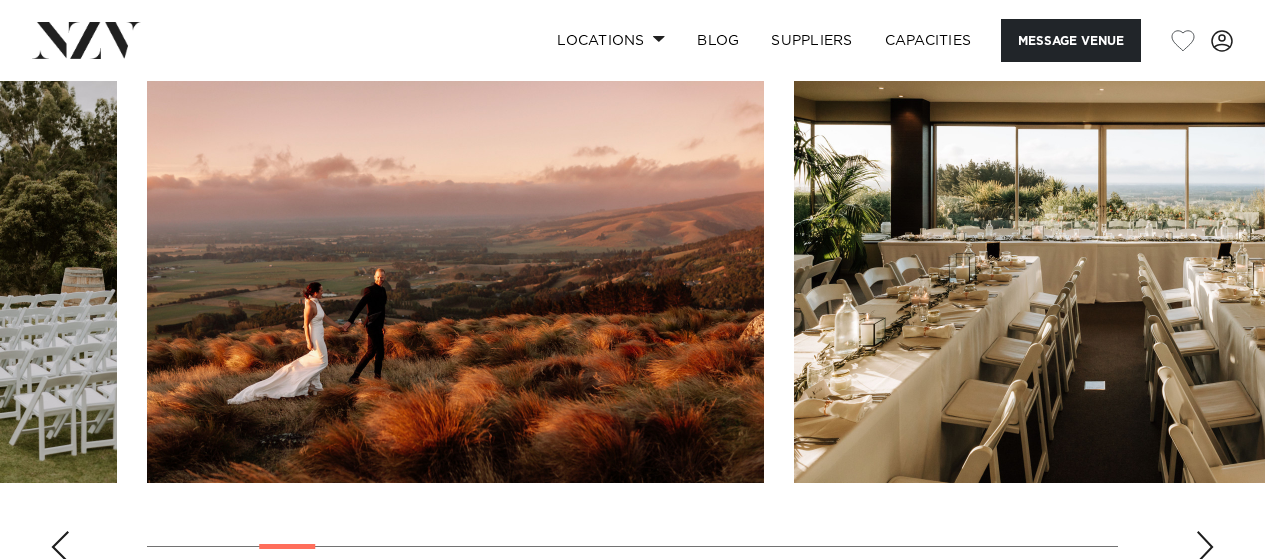 click at bounding box center [1205, 547] 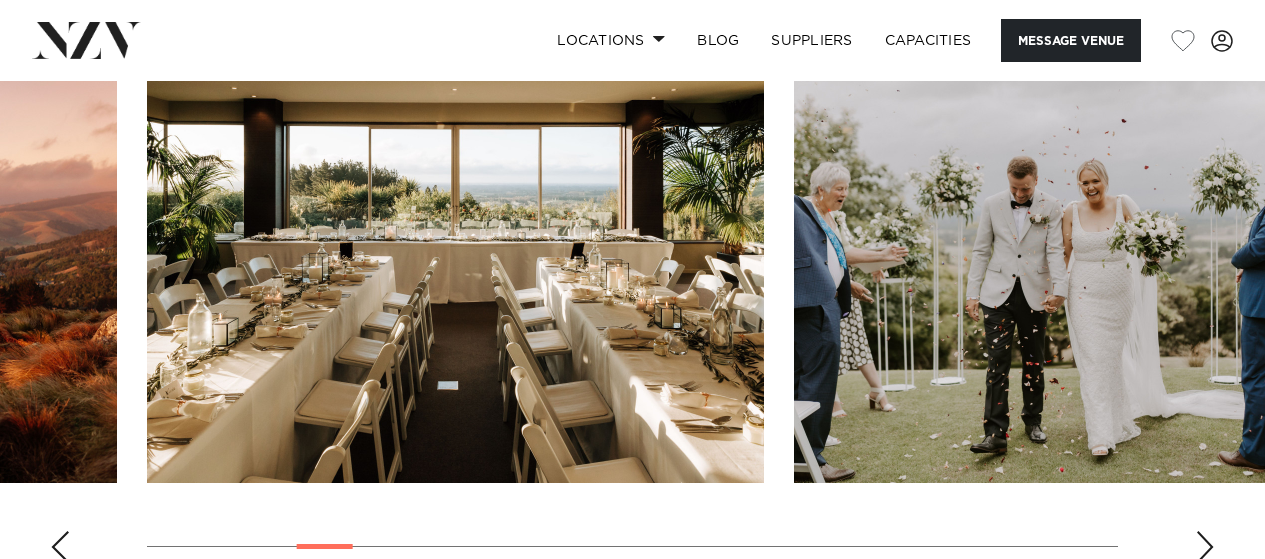 click at bounding box center (1205, 547) 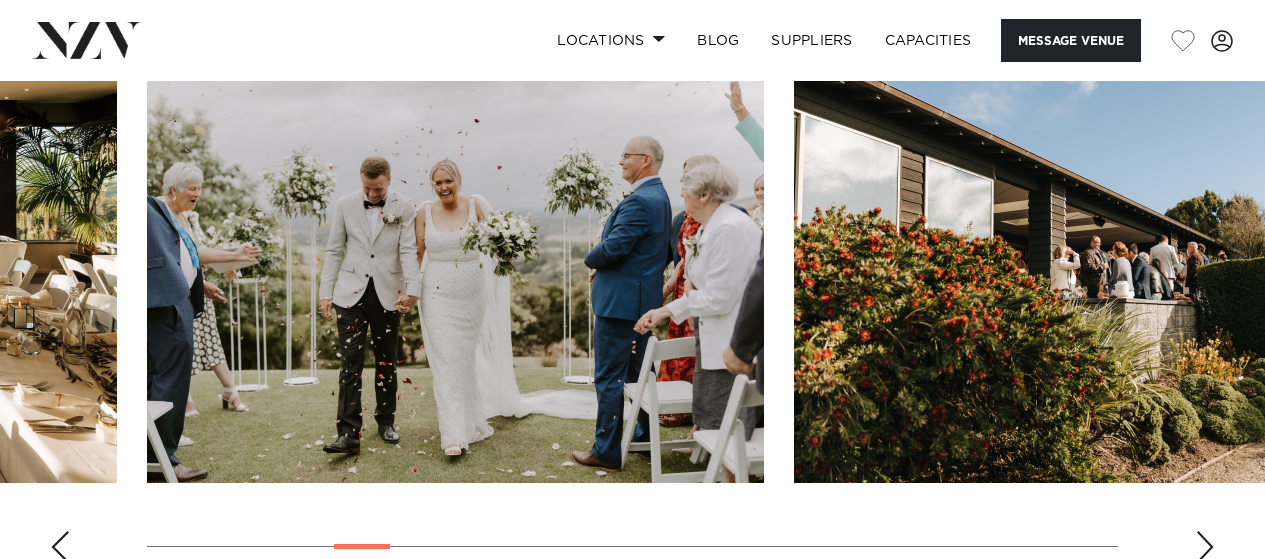 click at bounding box center (1205, 547) 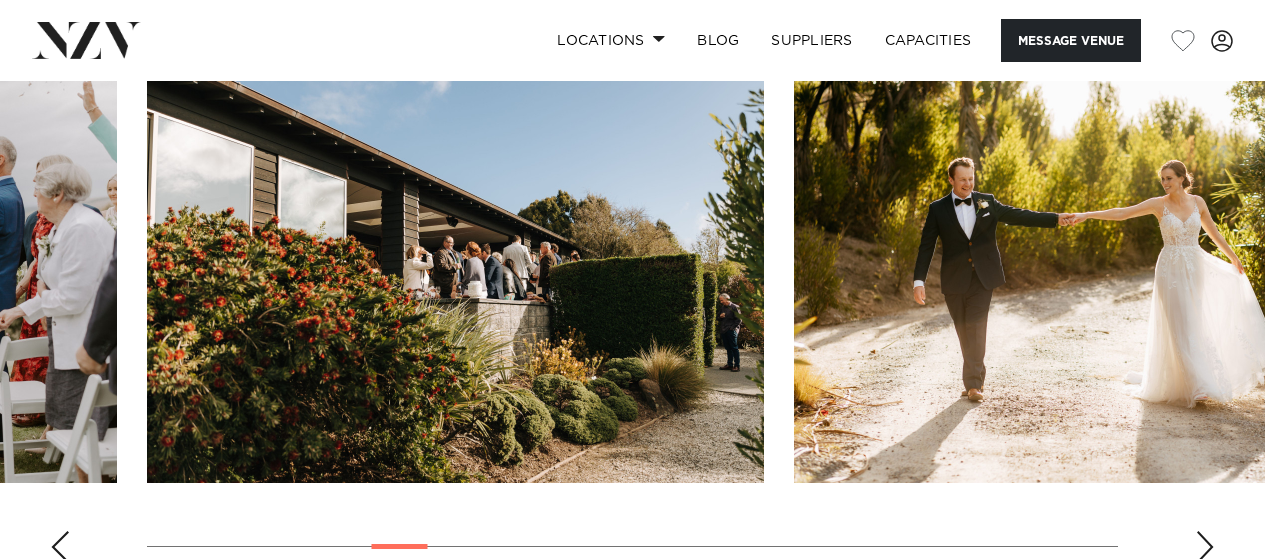 click at bounding box center (1205, 547) 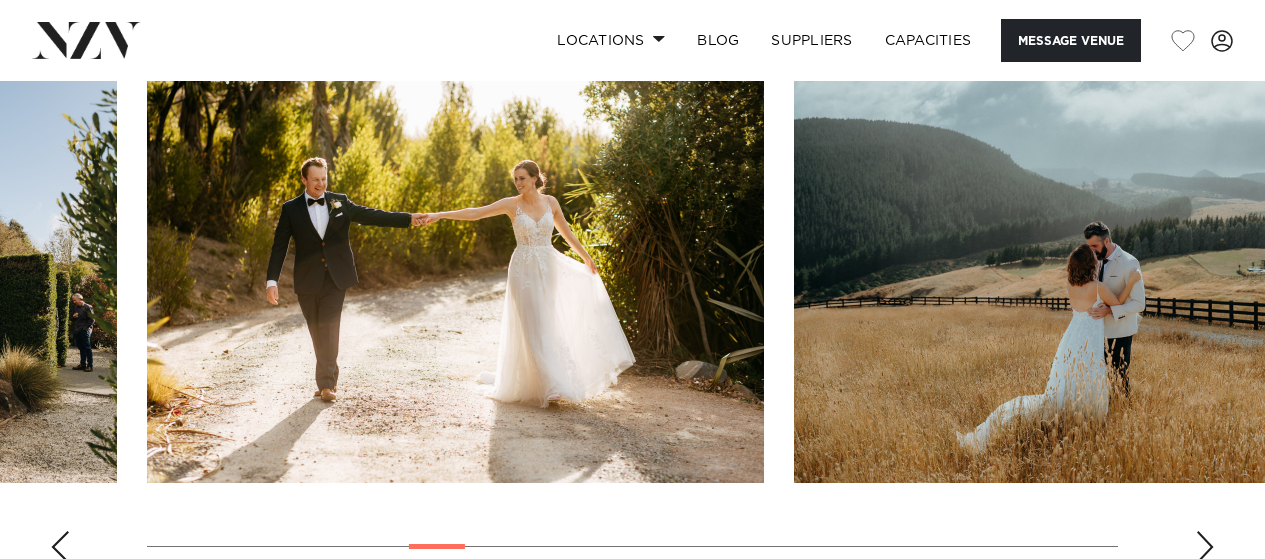 click at bounding box center (1205, 547) 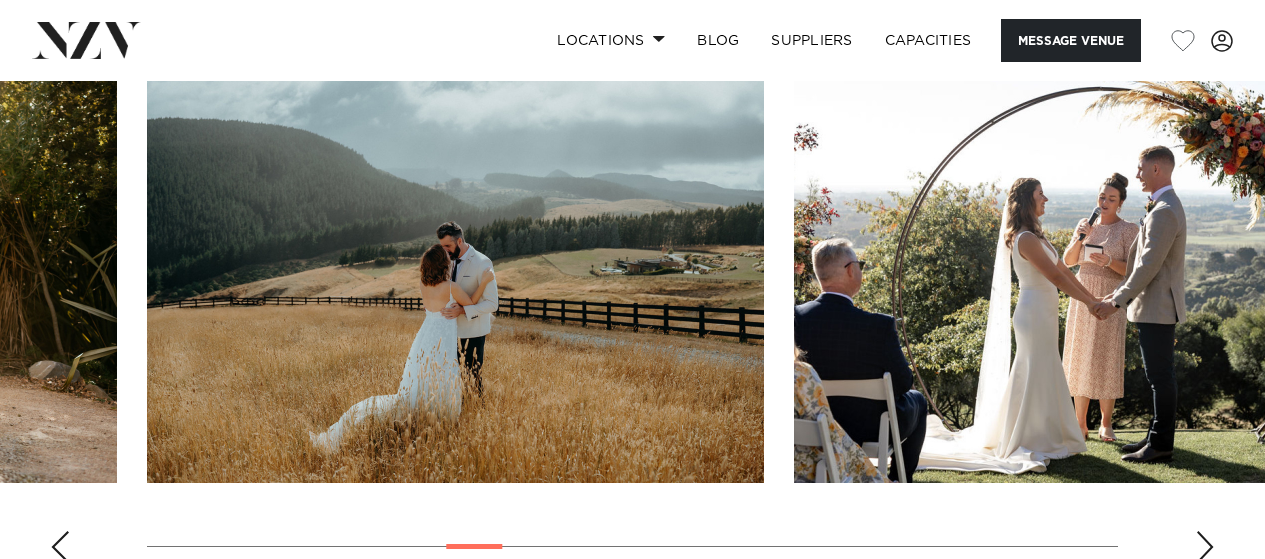 click at bounding box center (1205, 547) 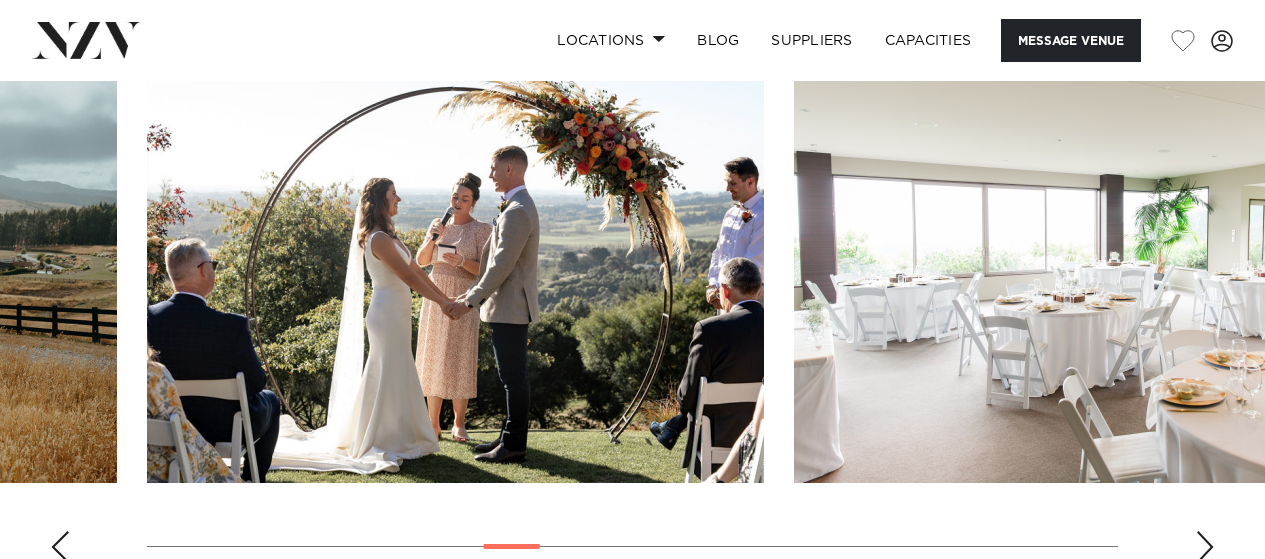 click at bounding box center (1205, 547) 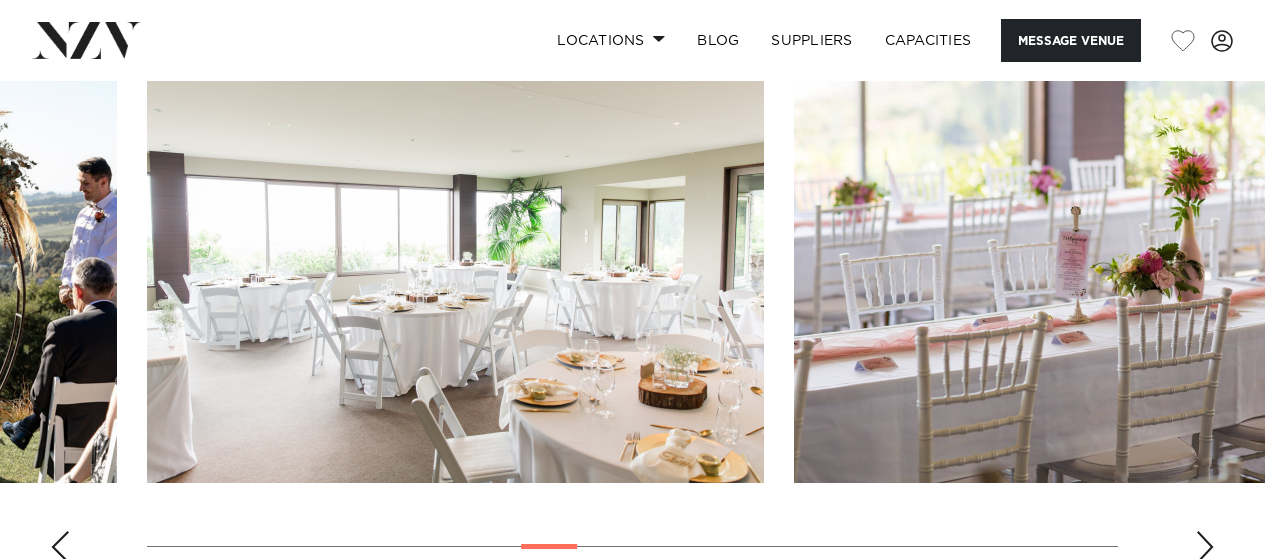 click at bounding box center [1205, 547] 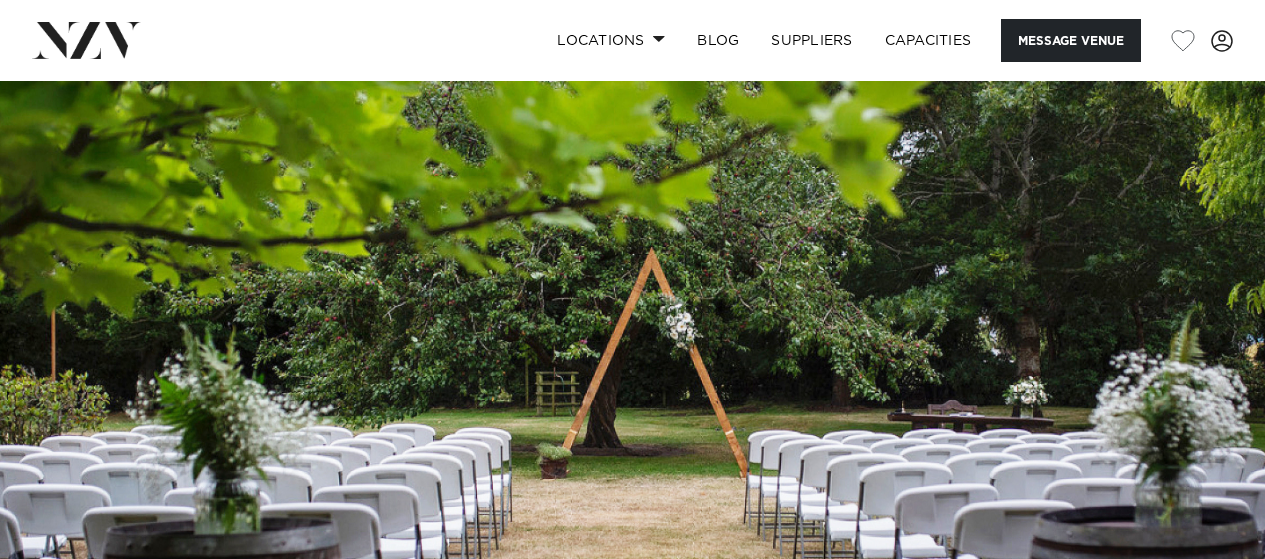 scroll, scrollTop: 0, scrollLeft: 0, axis: both 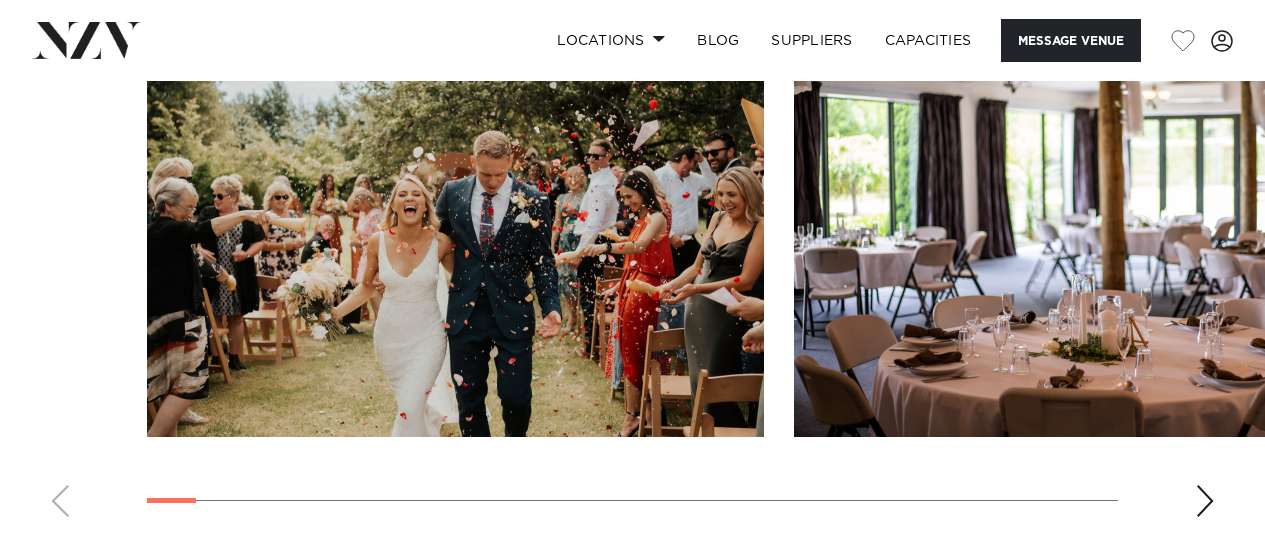 click at bounding box center [1205, 501] 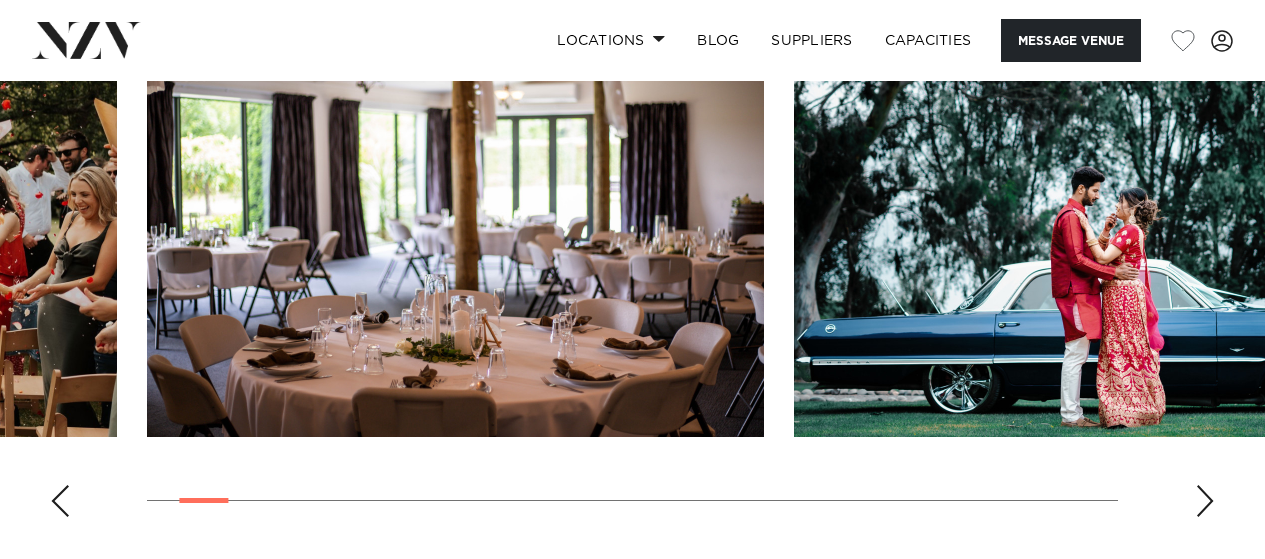 click at bounding box center [1205, 501] 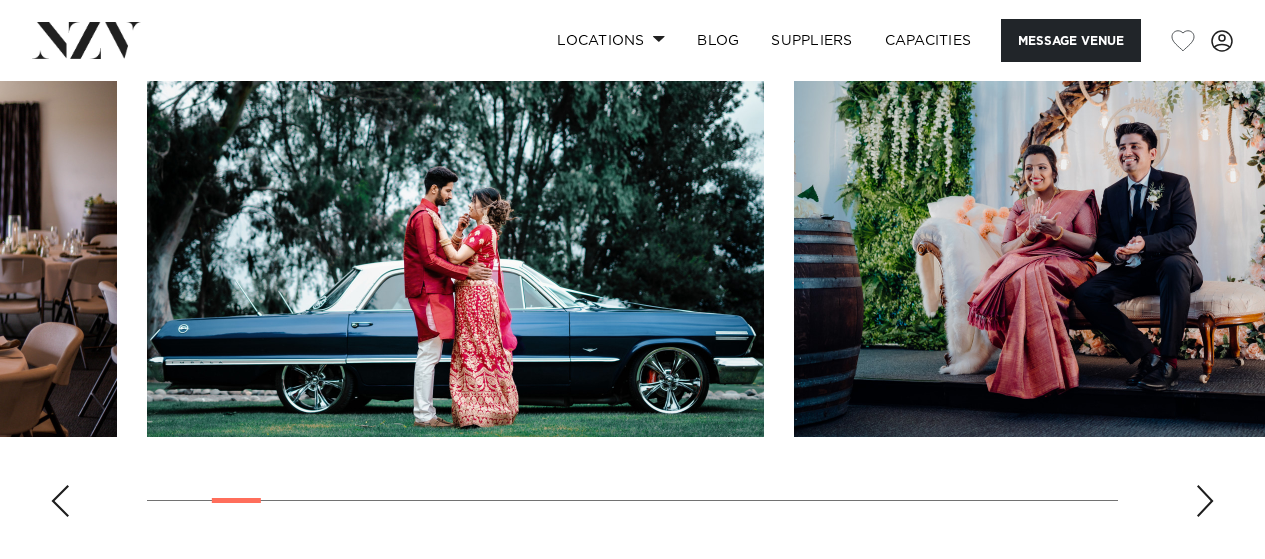 click at bounding box center [1205, 501] 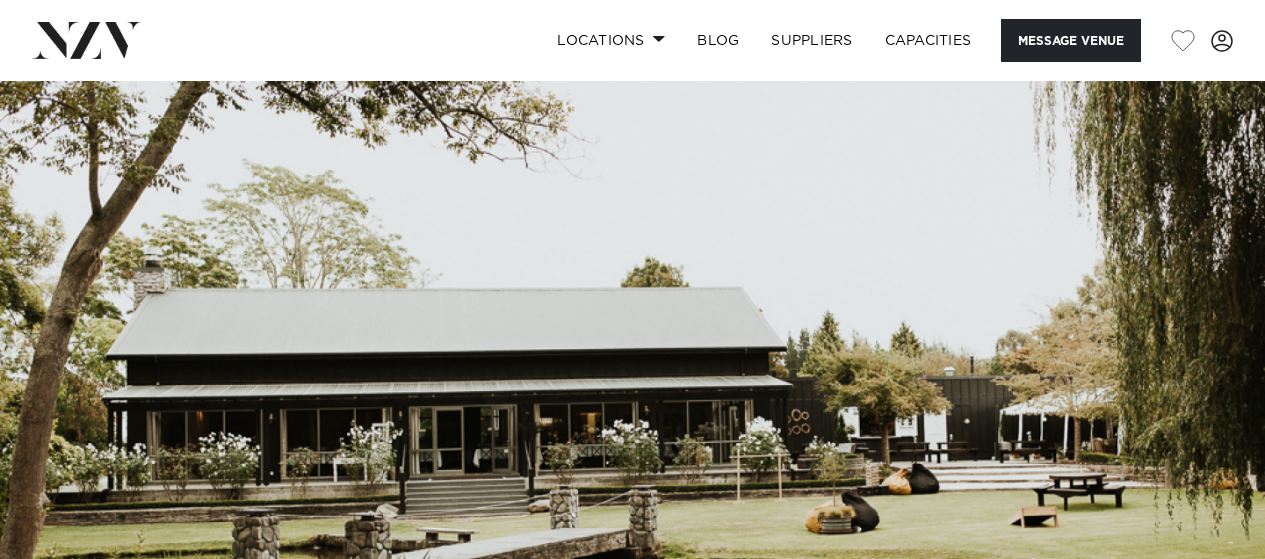 scroll, scrollTop: 0, scrollLeft: 0, axis: both 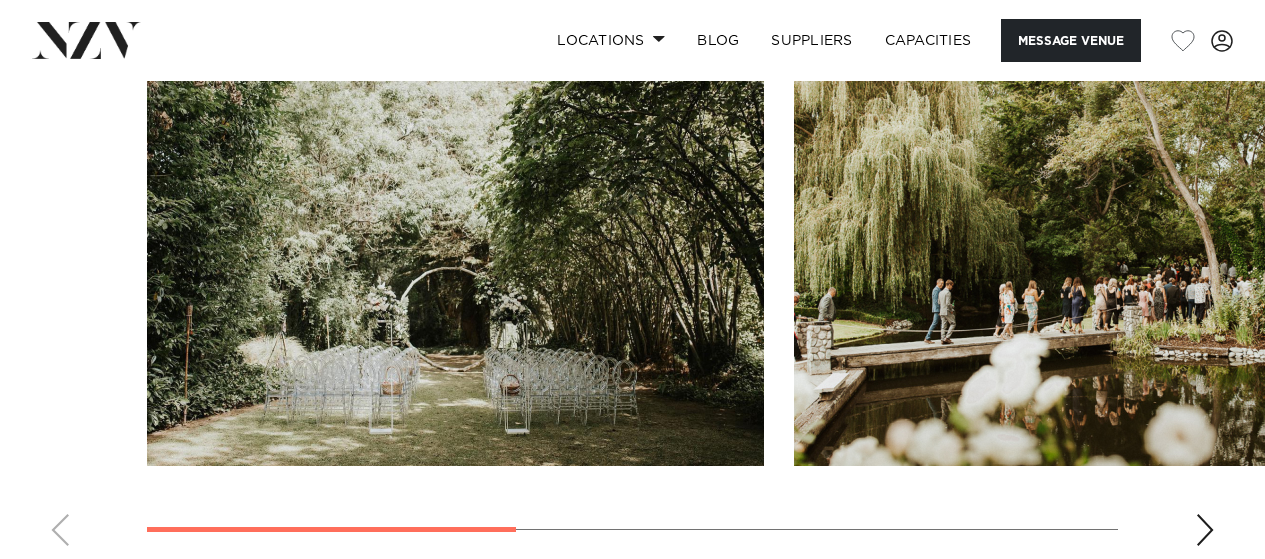 click at bounding box center (1205, 530) 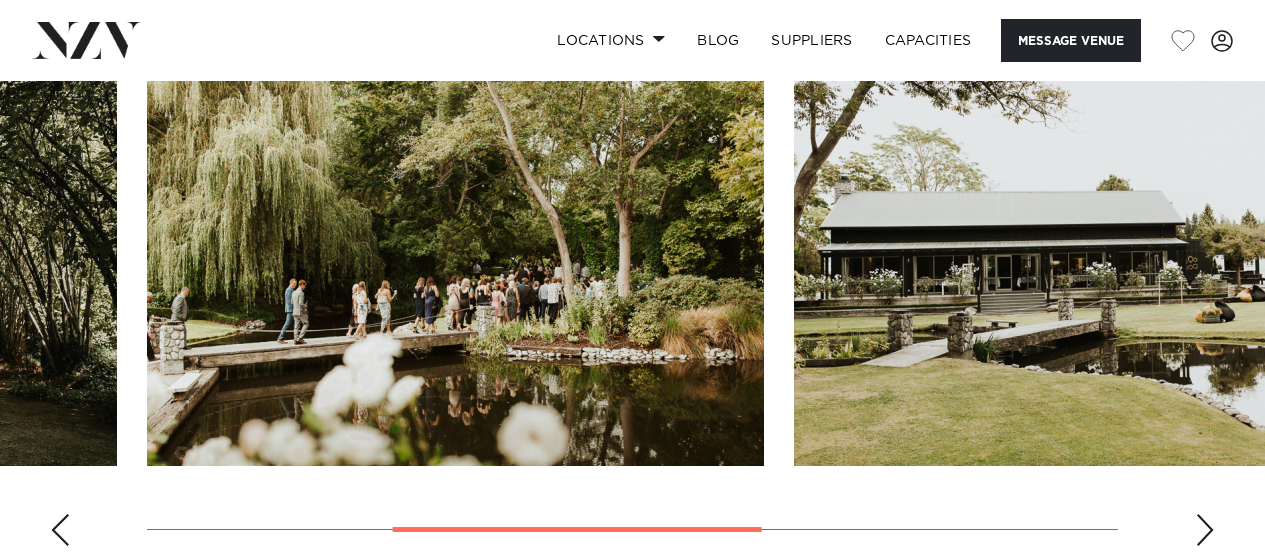 click at bounding box center (1205, 530) 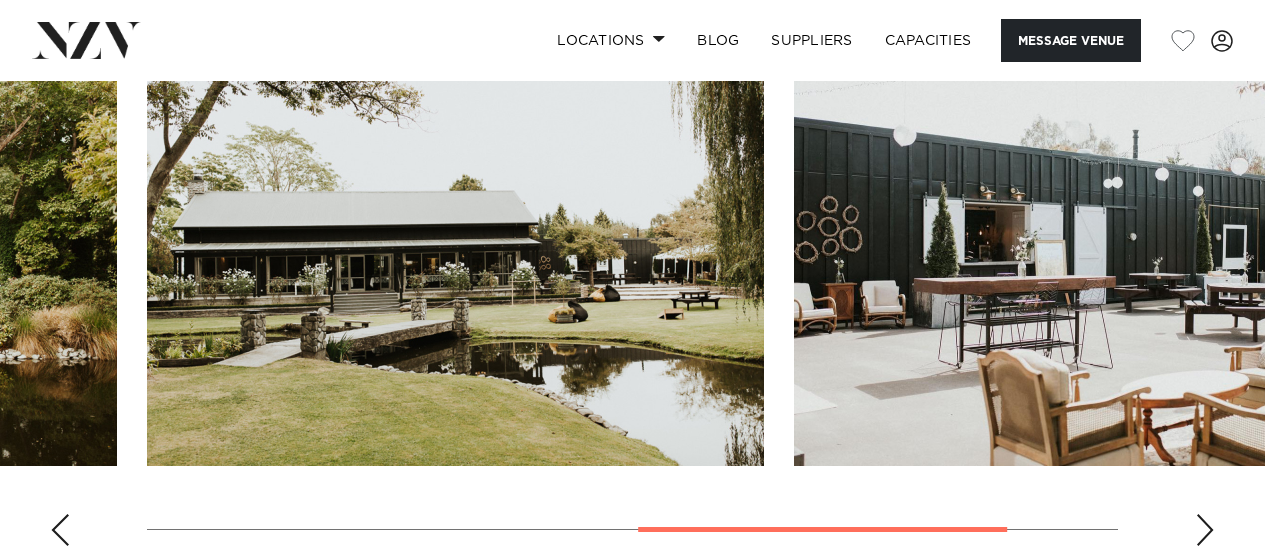 click at bounding box center (1205, 530) 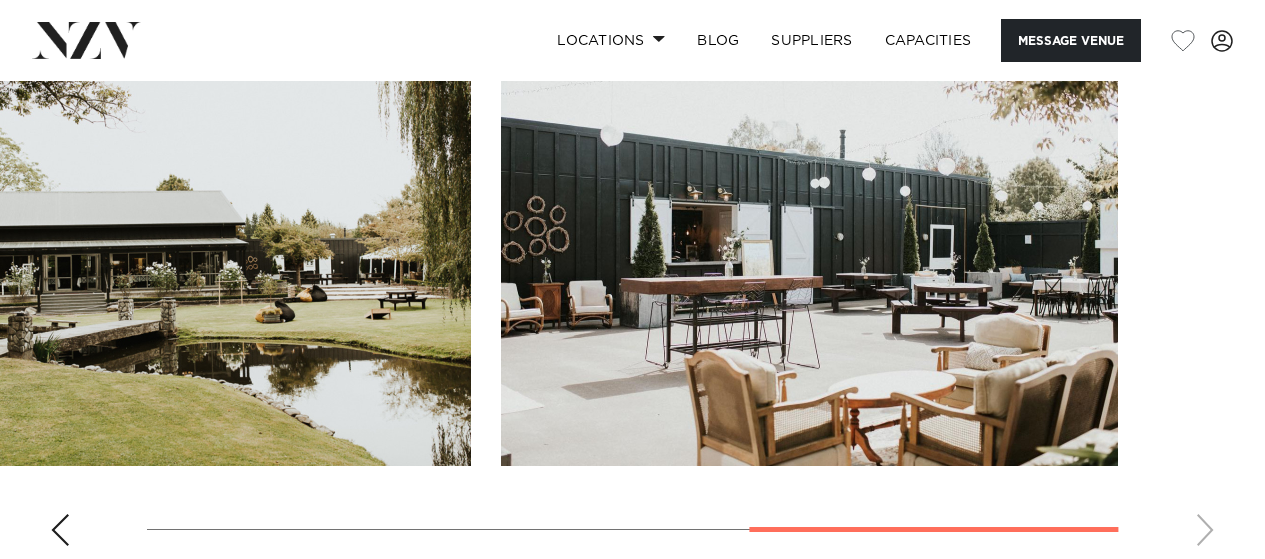 click at bounding box center [632, 287] 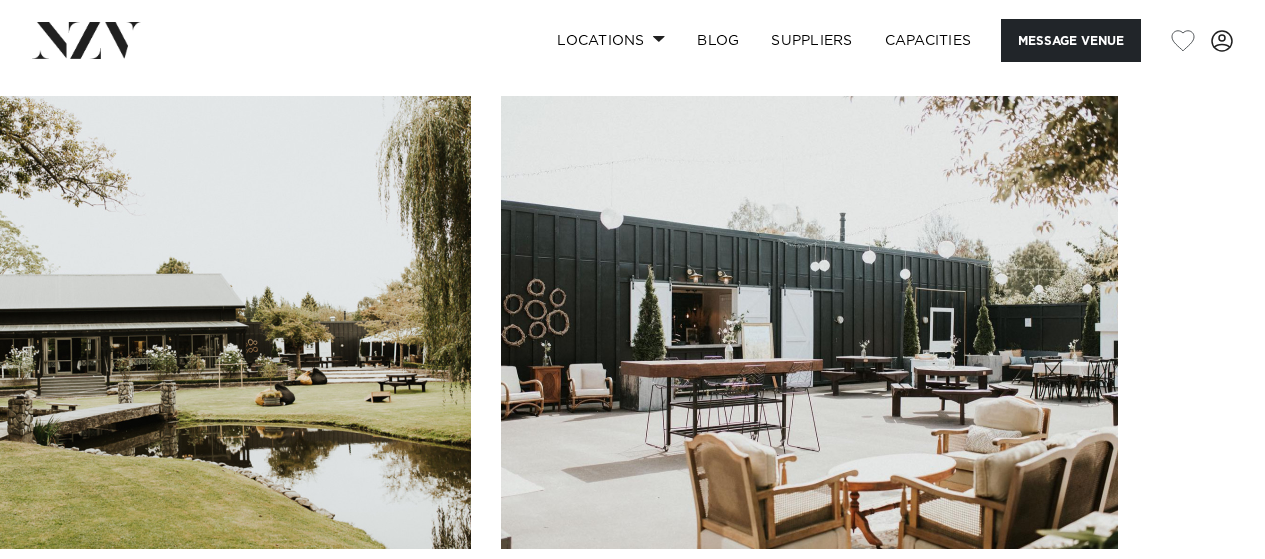 scroll, scrollTop: 1422, scrollLeft: 0, axis: vertical 